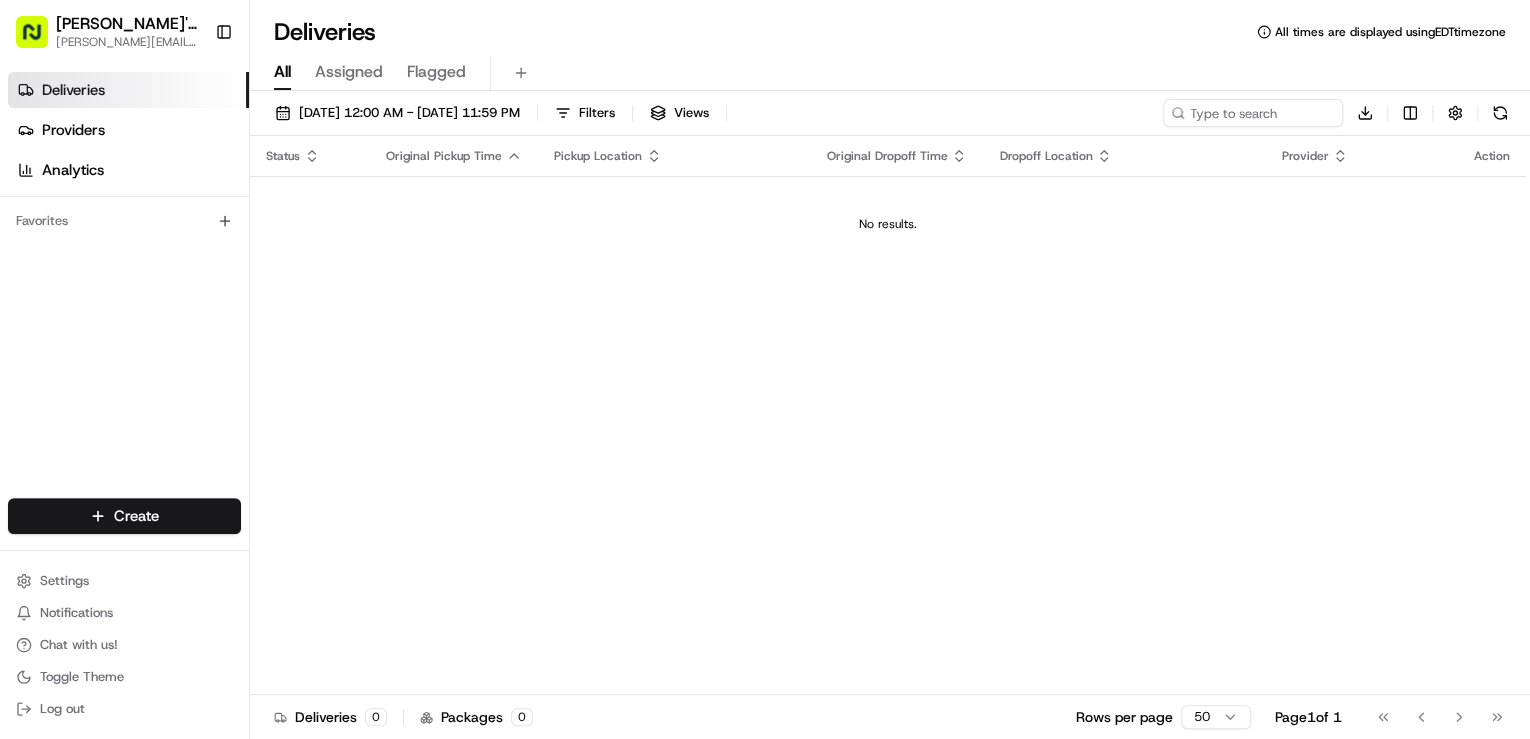 scroll, scrollTop: 0, scrollLeft: 0, axis: both 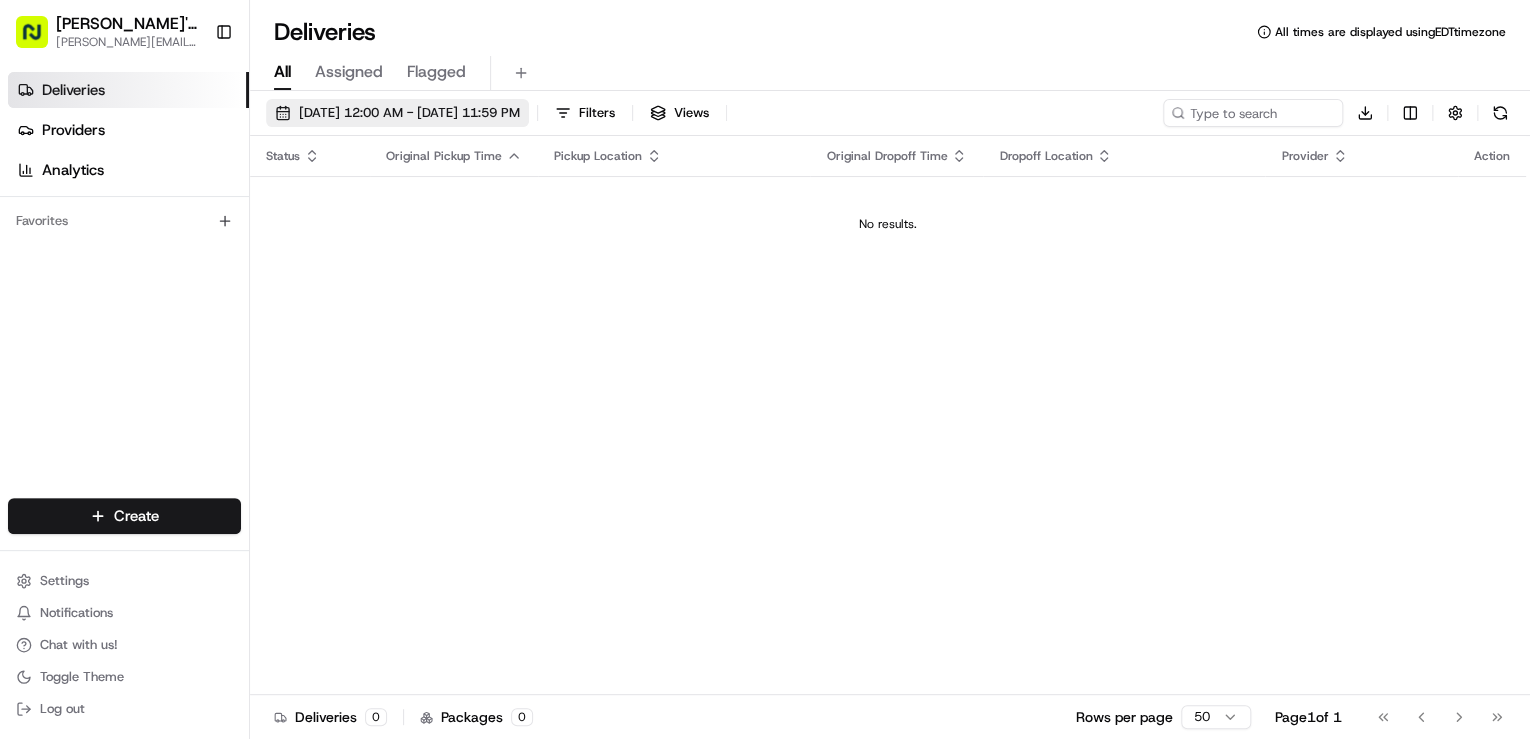 click on "[DATE] 12:00 AM - [DATE] 11:59 PM" at bounding box center (409, 113) 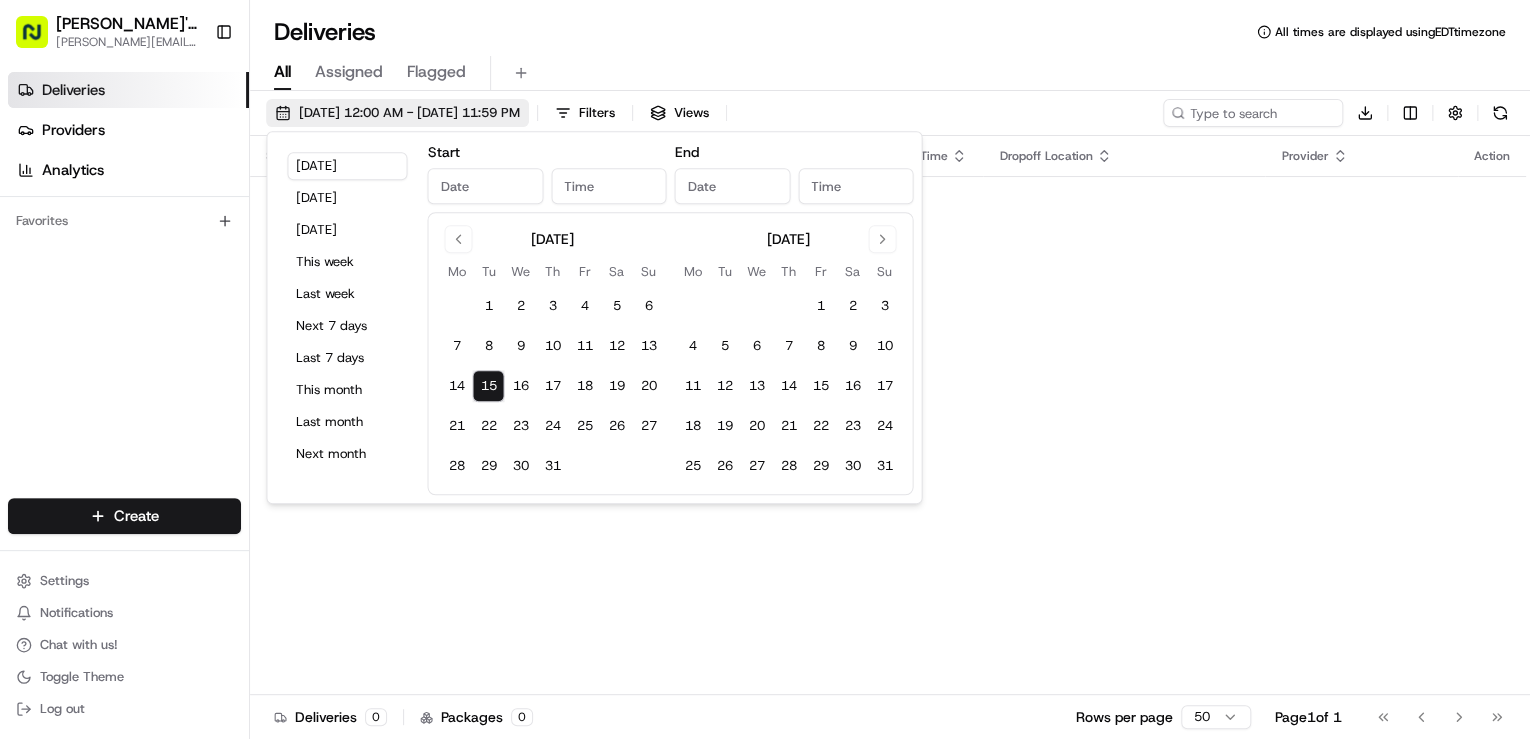type on "[DATE]" 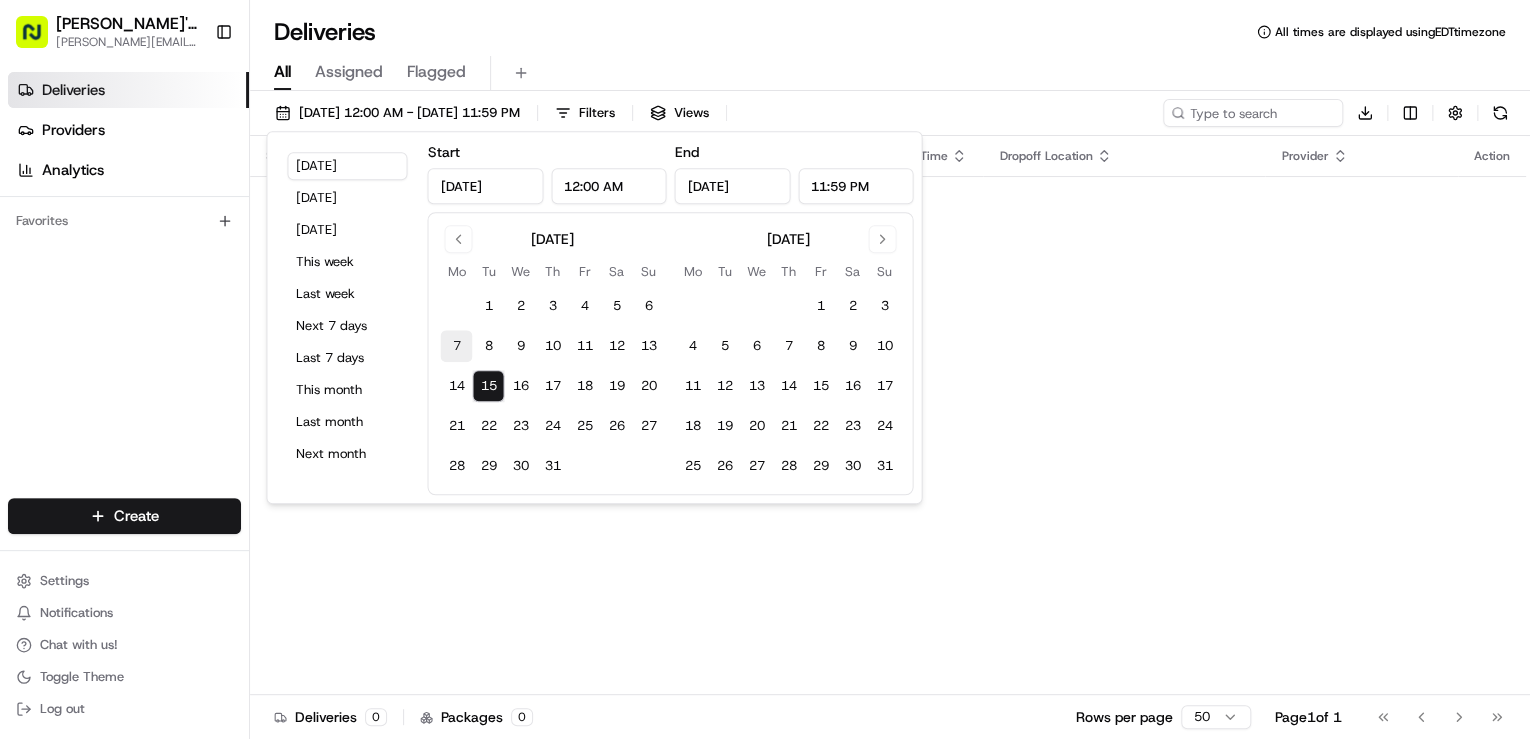 click on "7" at bounding box center (456, 346) 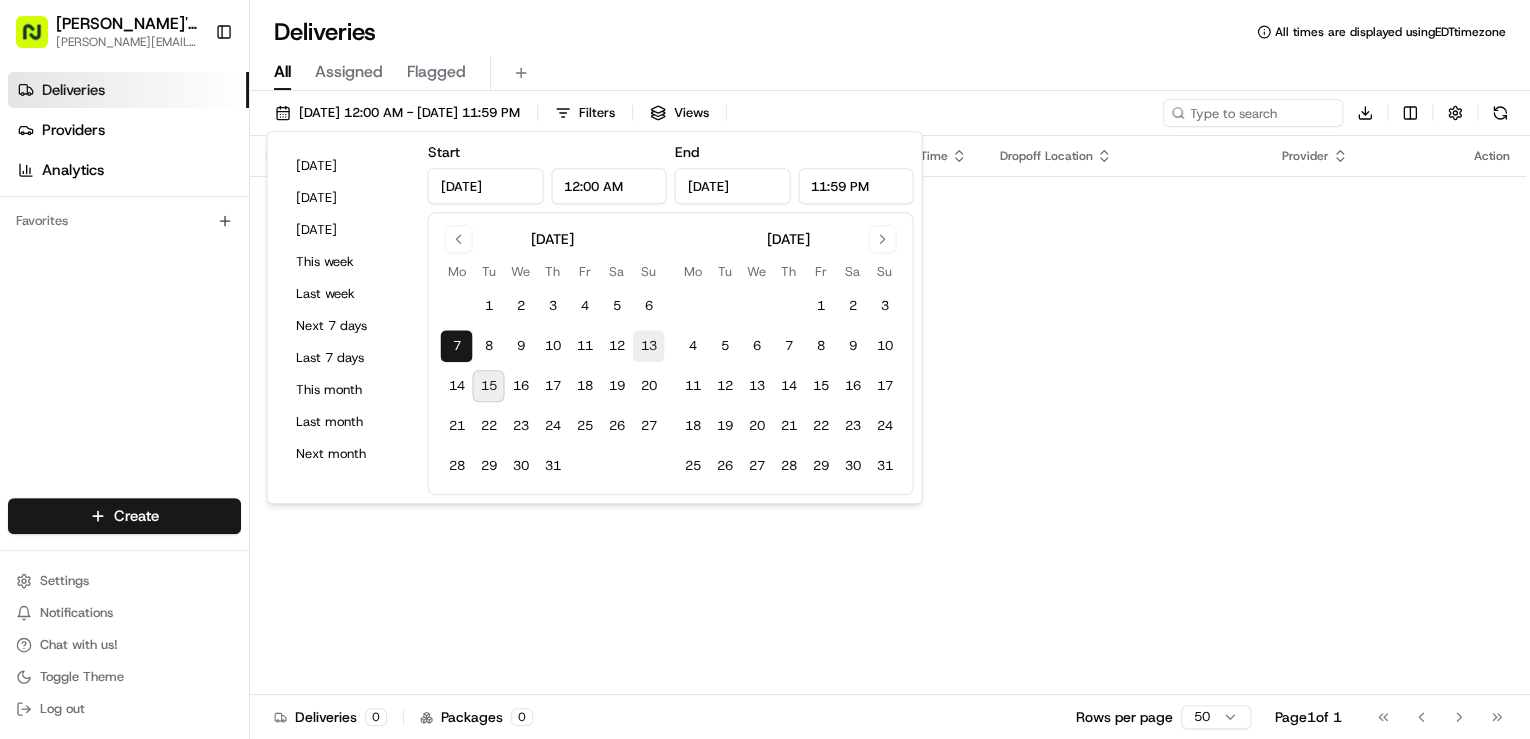click on "13" at bounding box center [648, 346] 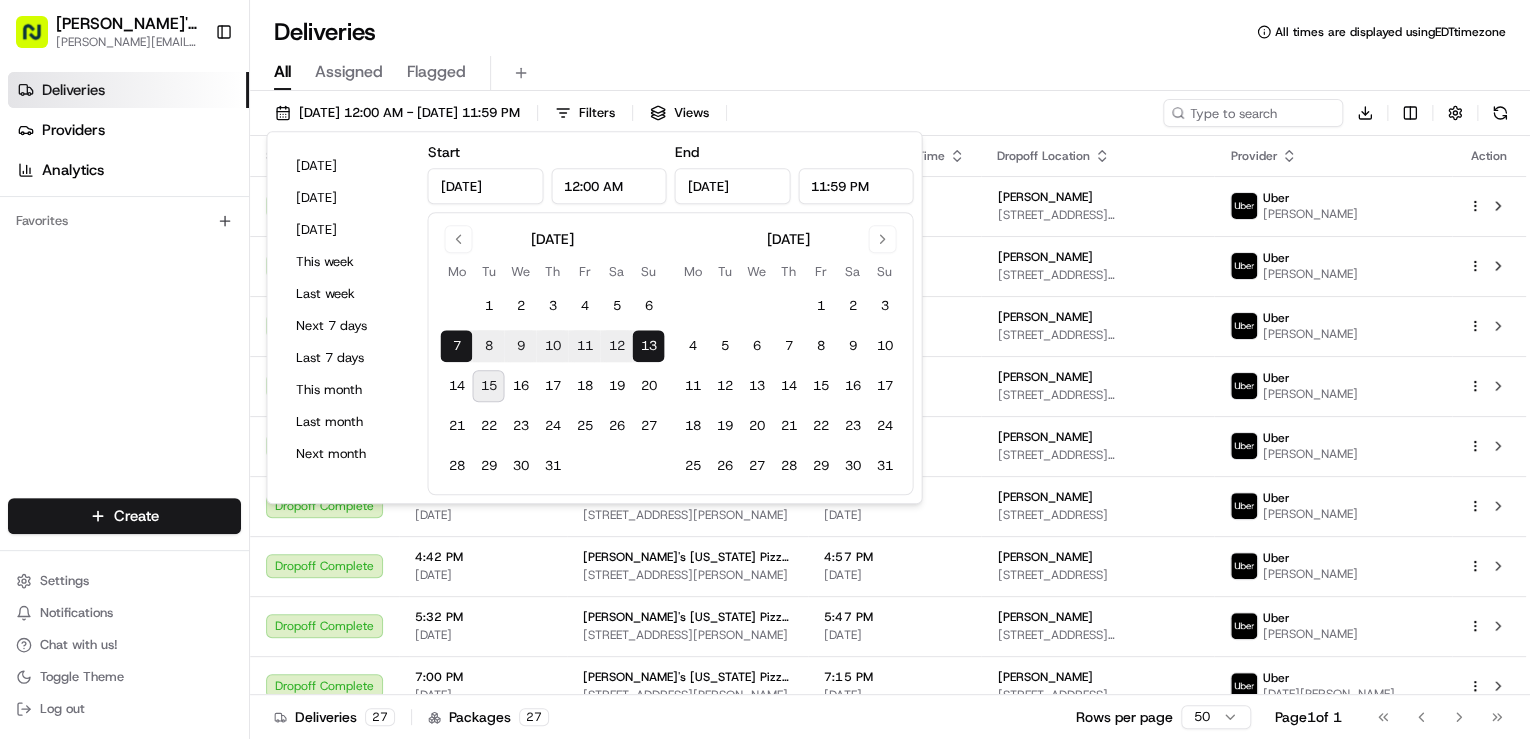 click on "All Assigned Flagged" at bounding box center (890, 73) 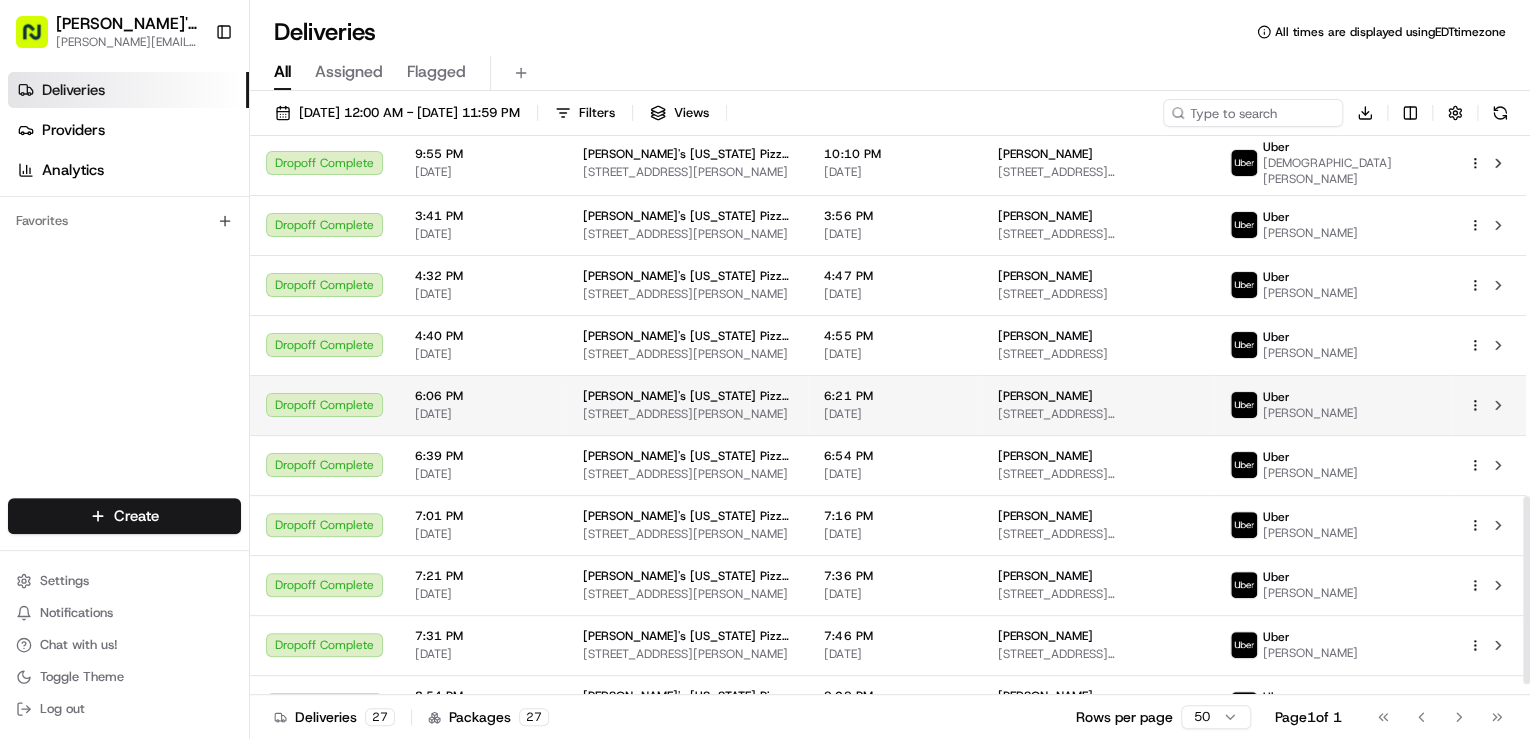 scroll, scrollTop: 1105, scrollLeft: 0, axis: vertical 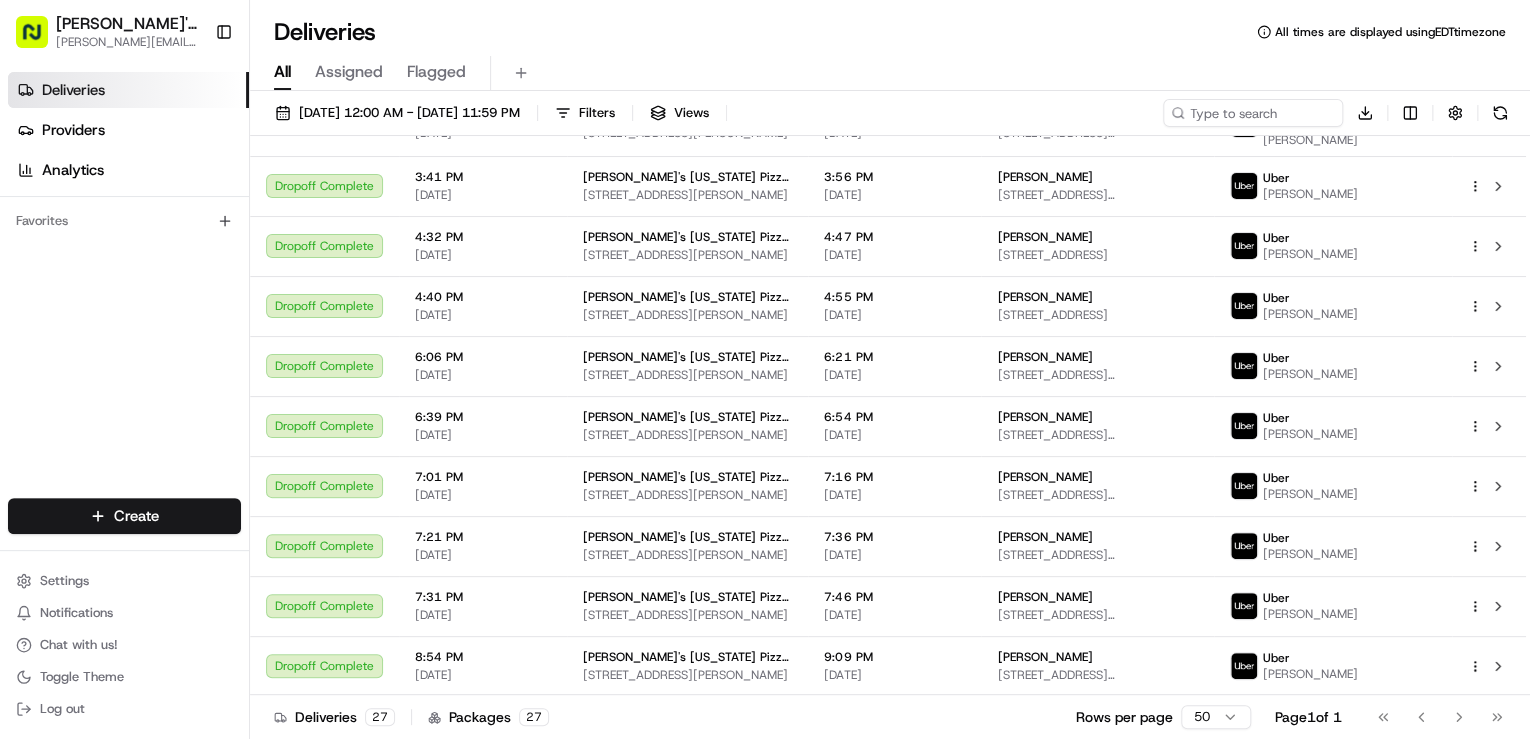 click on "[PERSON_NAME]'s [US_STATE] Pizza & Italian Restaurant" at bounding box center [127, 24] 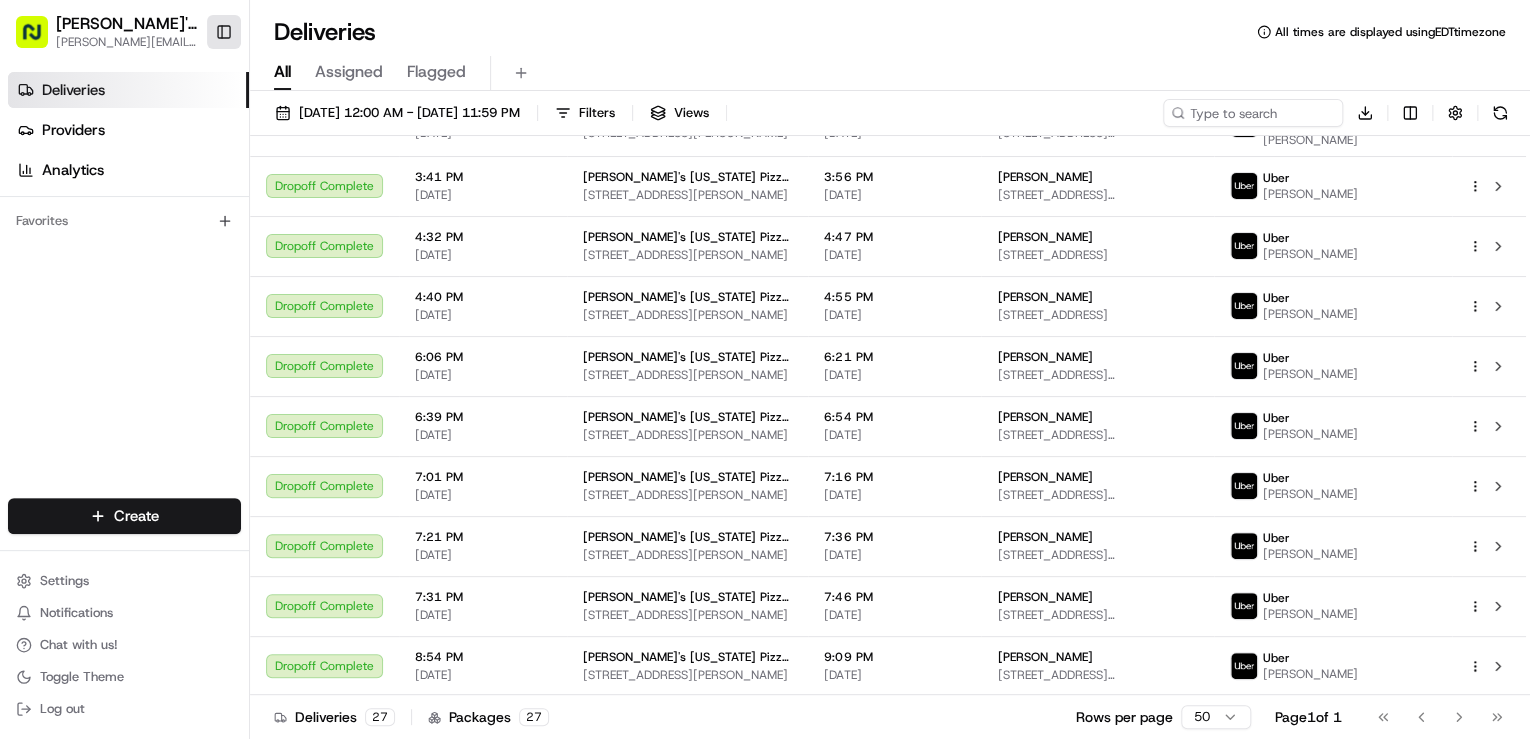click on "Toggle Sidebar" at bounding box center (224, 32) 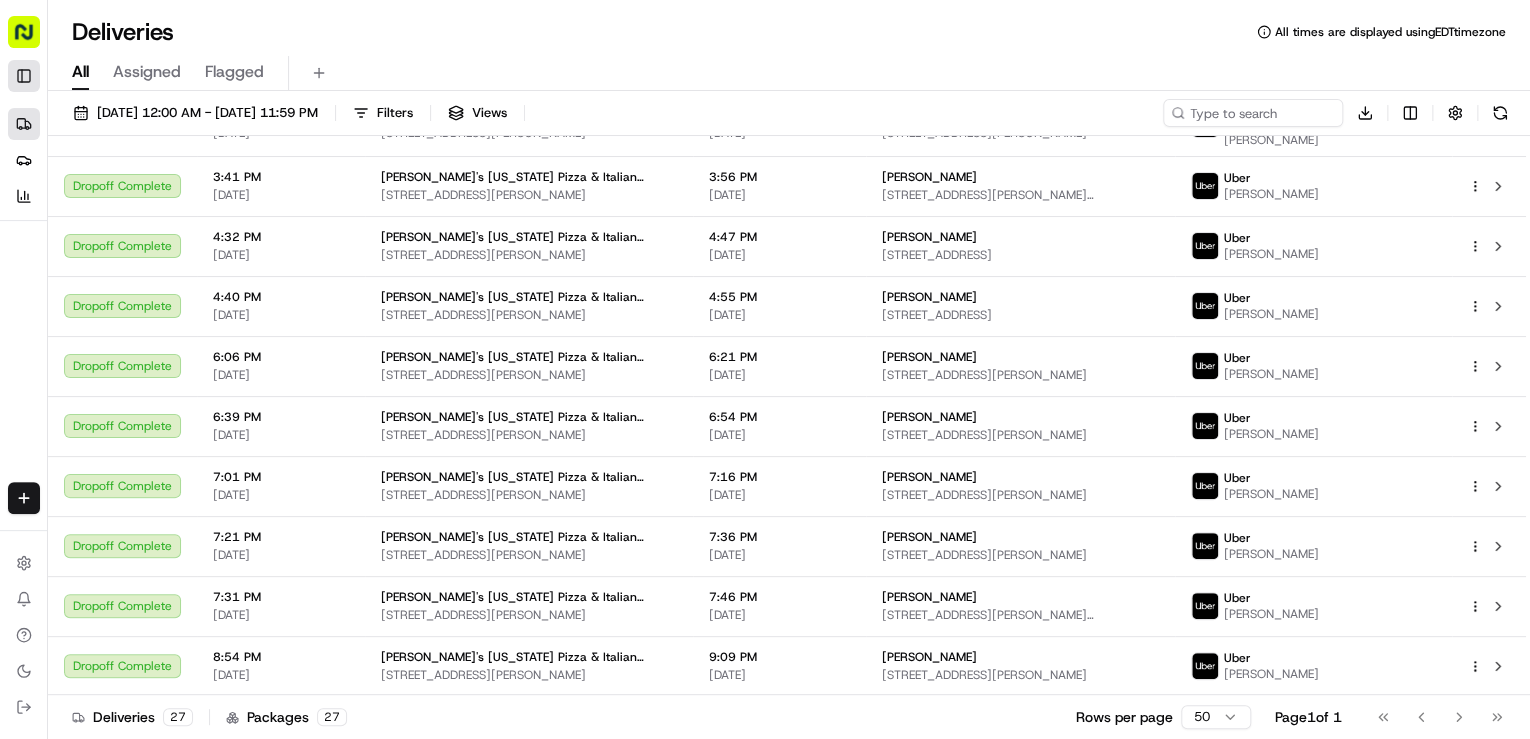 scroll, scrollTop: 1100, scrollLeft: 0, axis: vertical 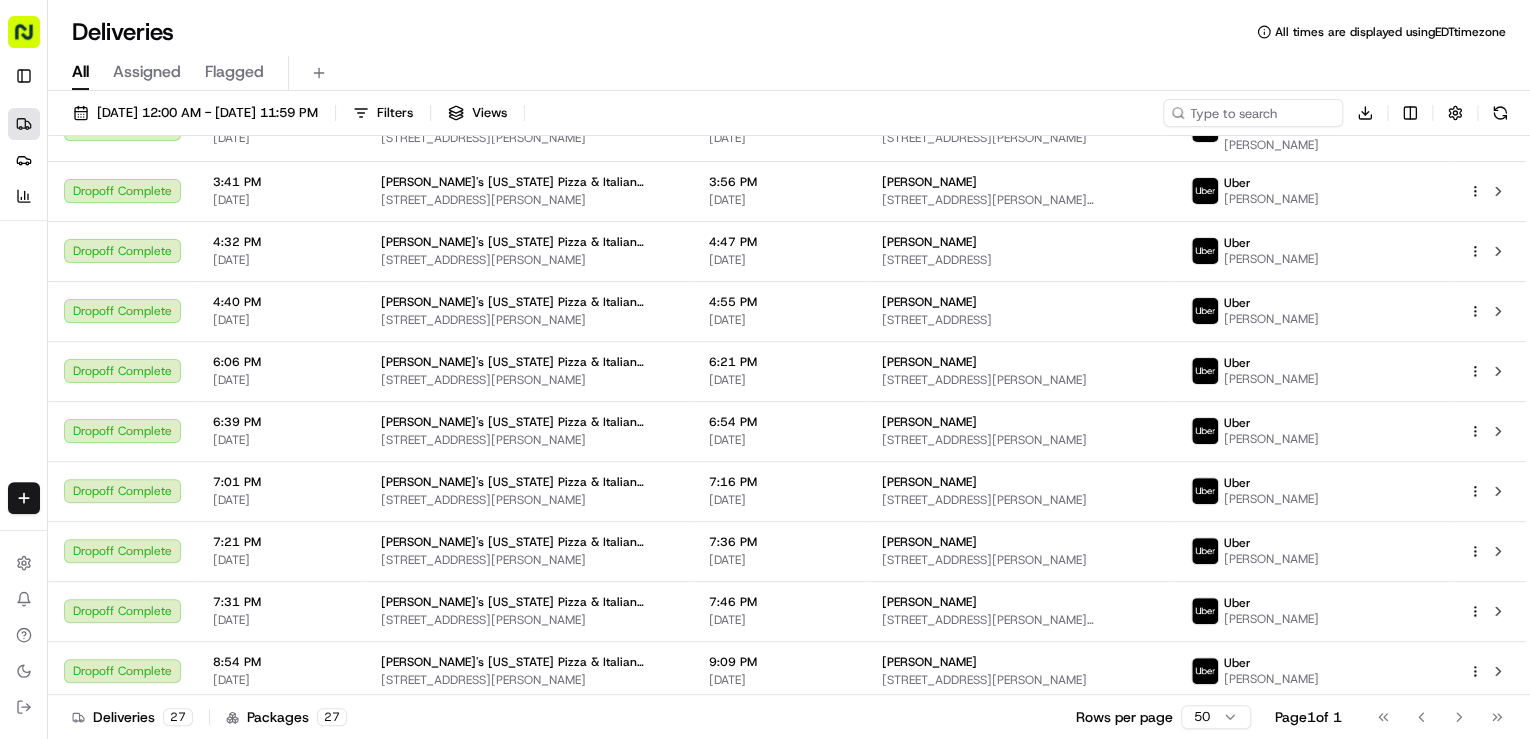 click 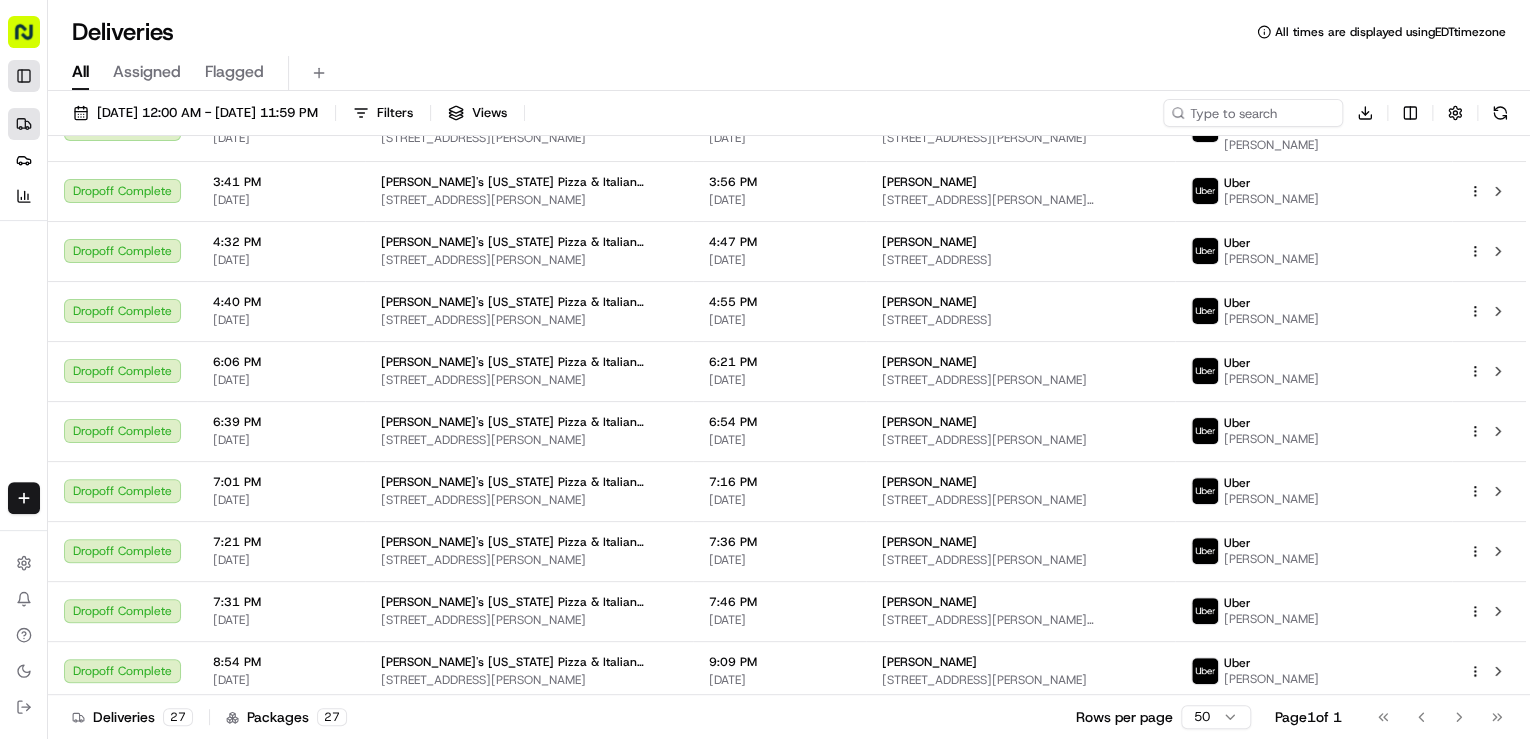 click on "Toggle Sidebar" at bounding box center [24, 76] 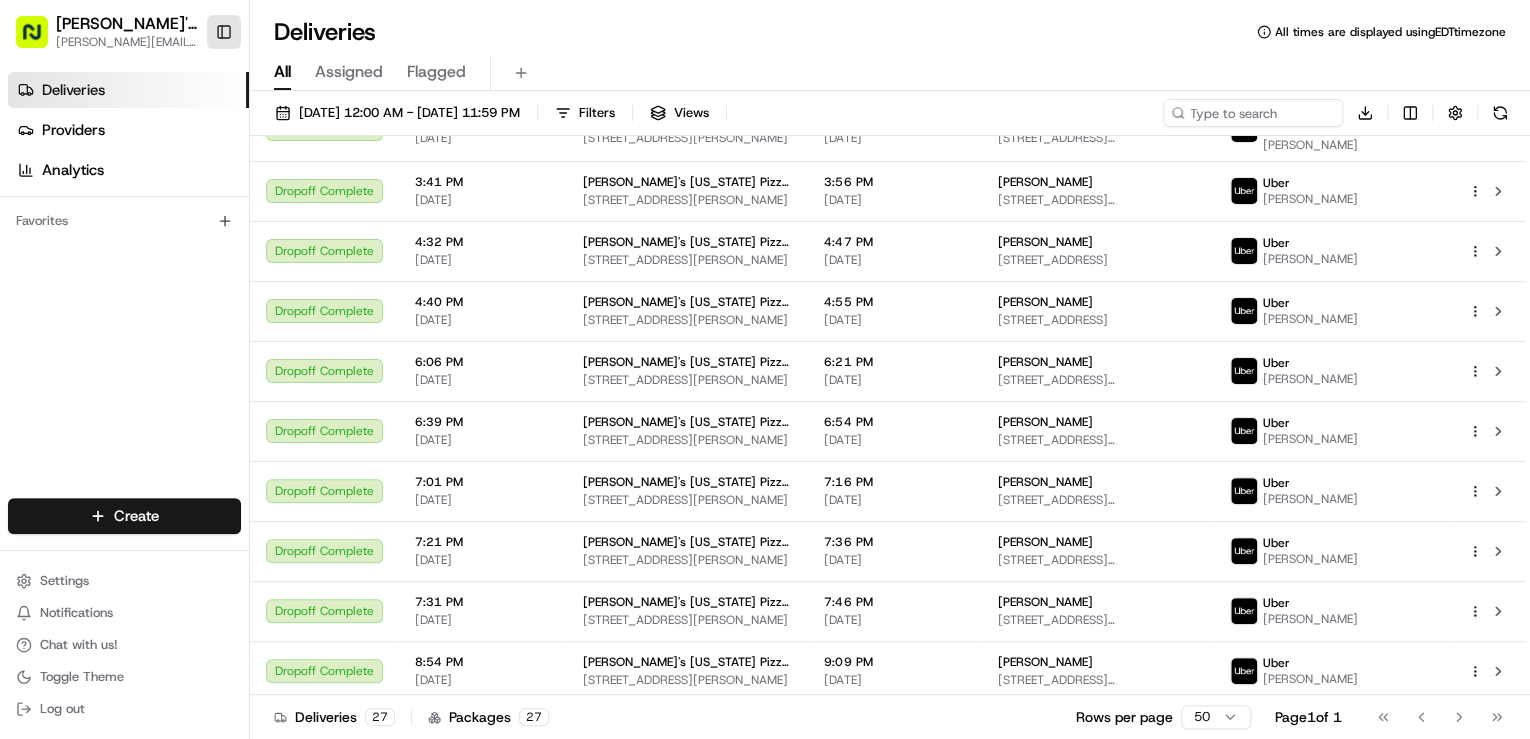 scroll, scrollTop: 1105, scrollLeft: 0, axis: vertical 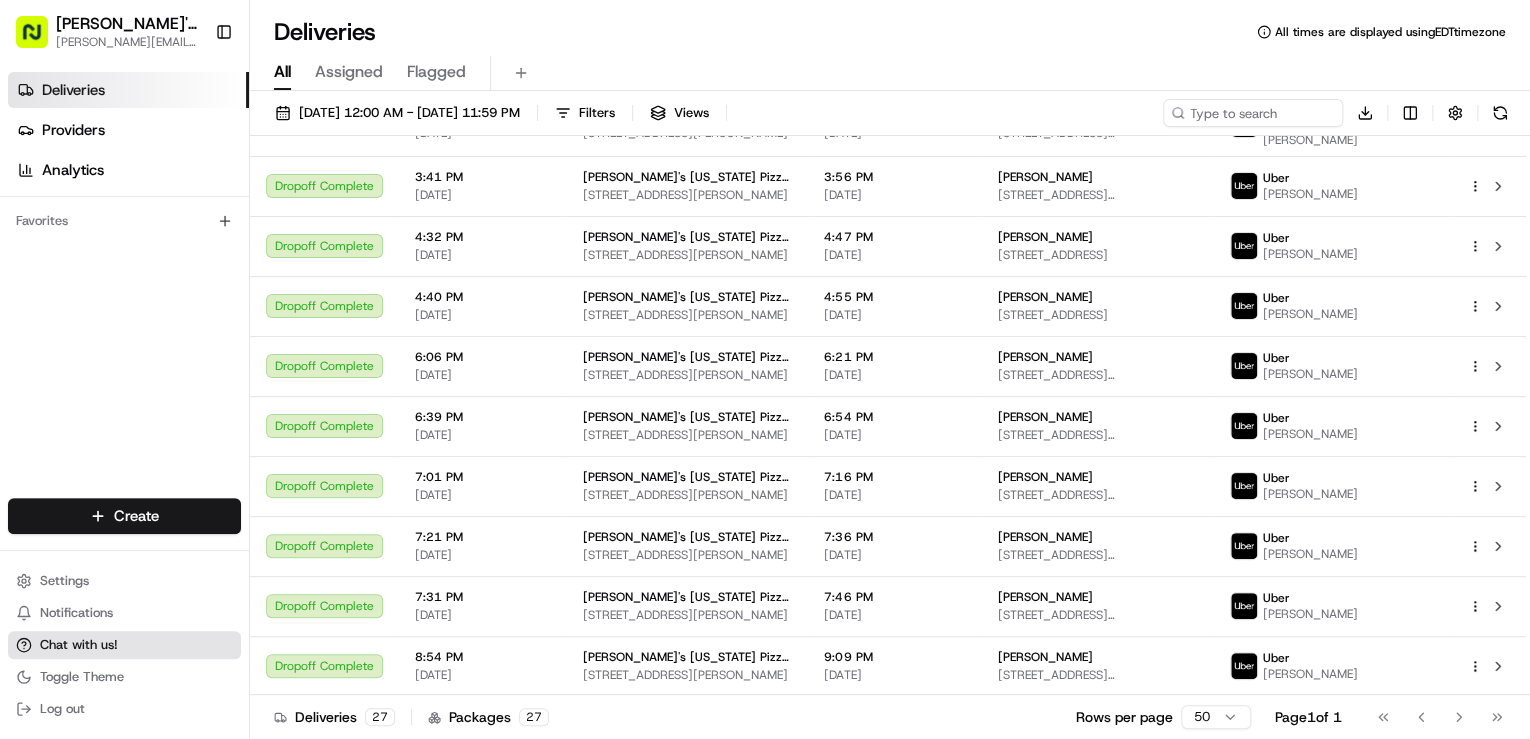 click on "Chat with us!" at bounding box center [79, 645] 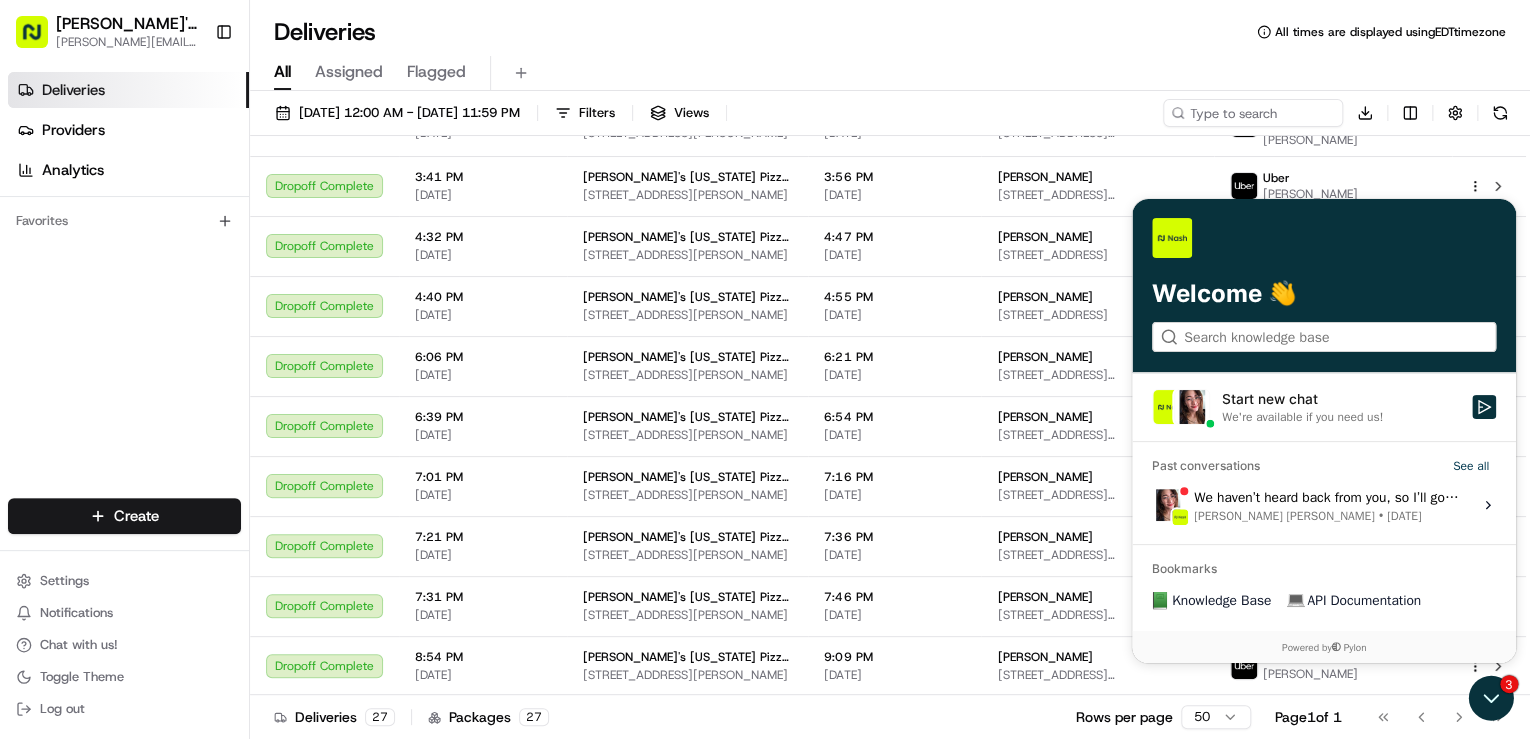 click on "3" at bounding box center (1493, 698) 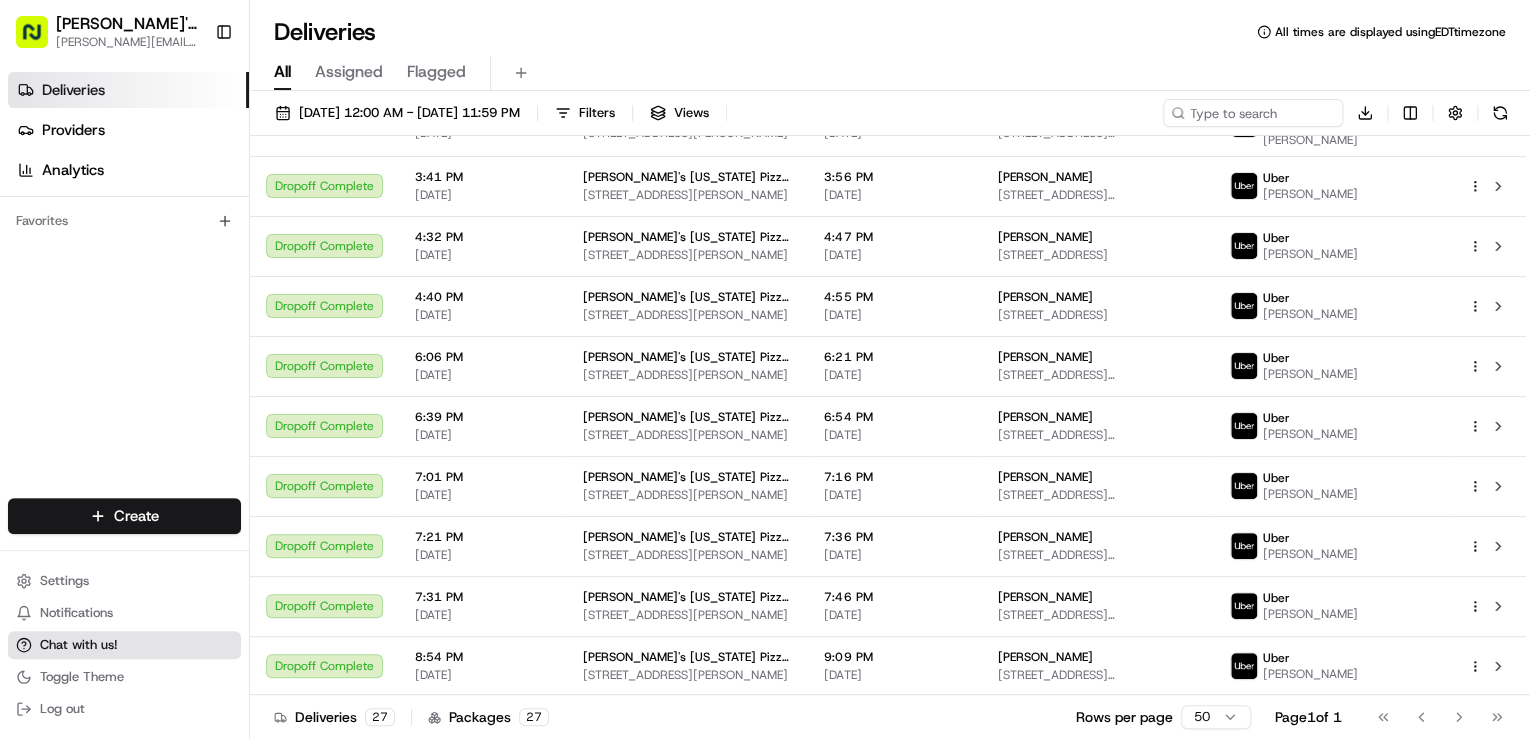 click on "Chat with us!" at bounding box center (79, 645) 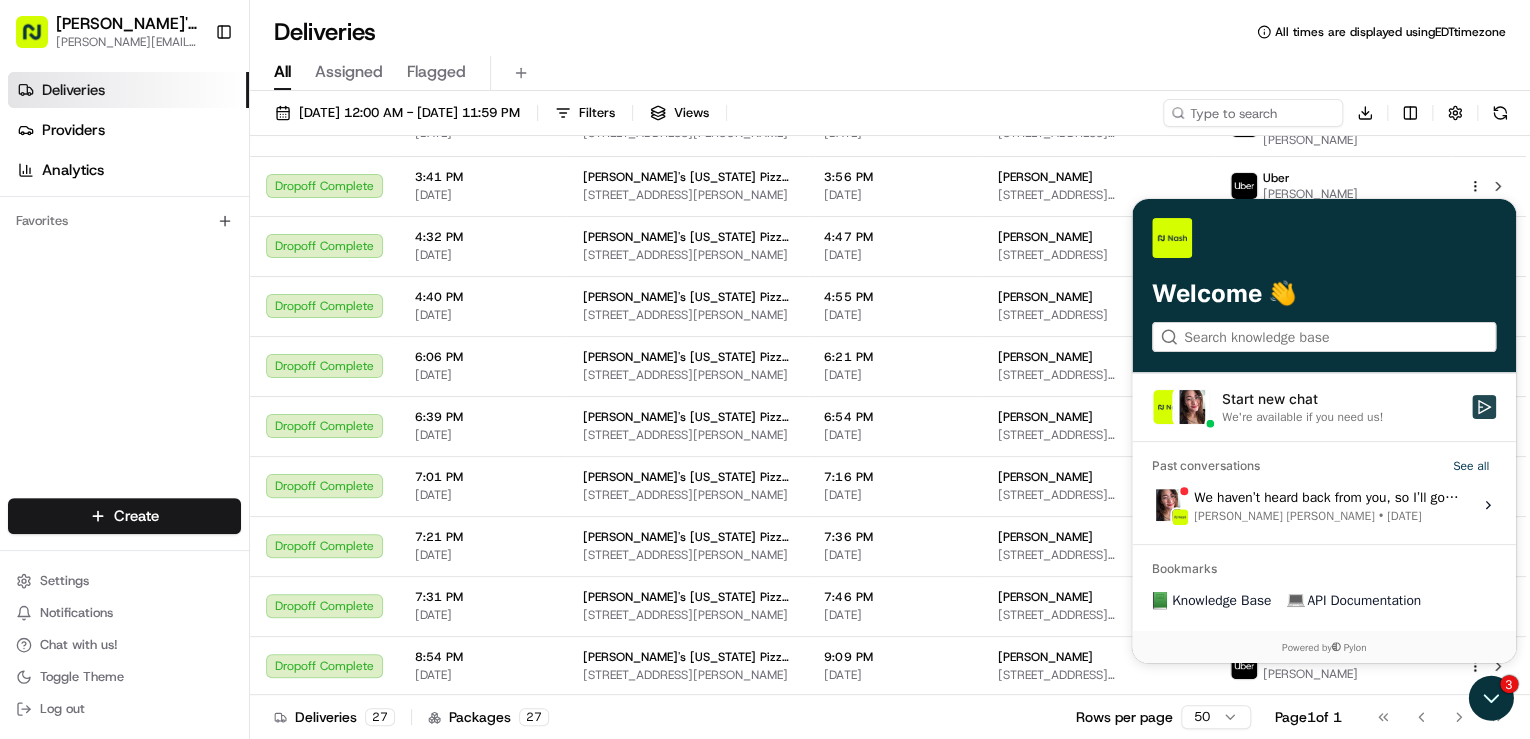 click 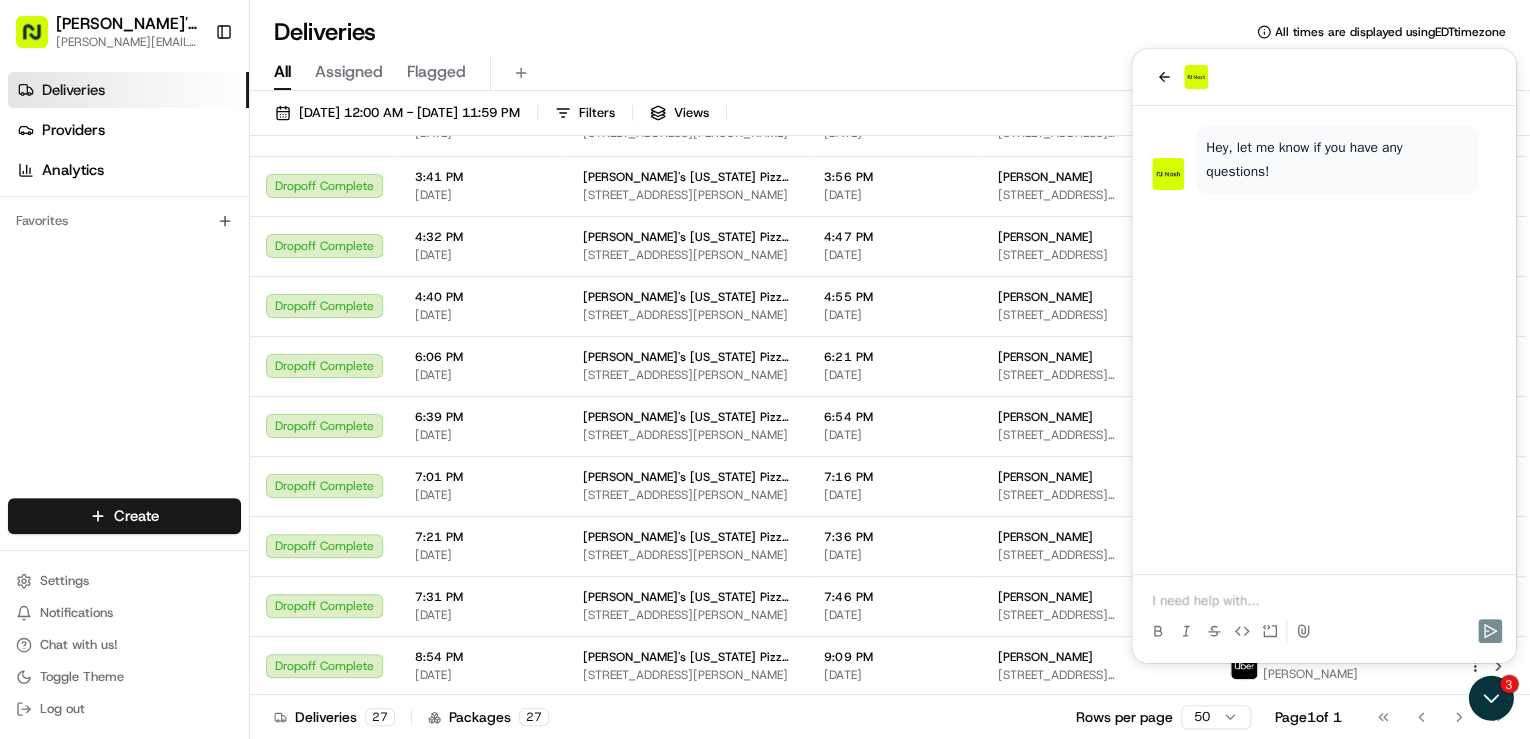 click at bounding box center (1324, 601) 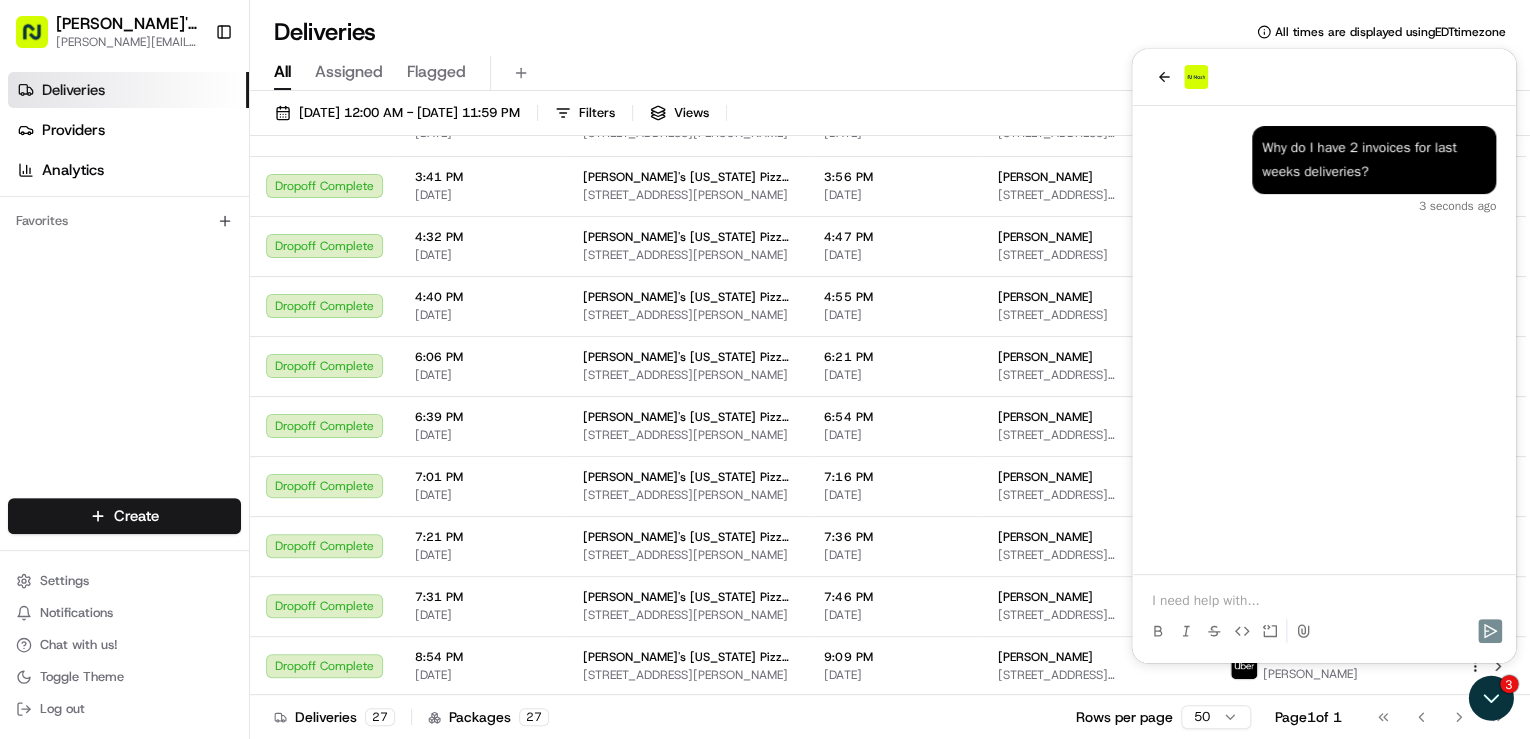 click at bounding box center (1324, 601) 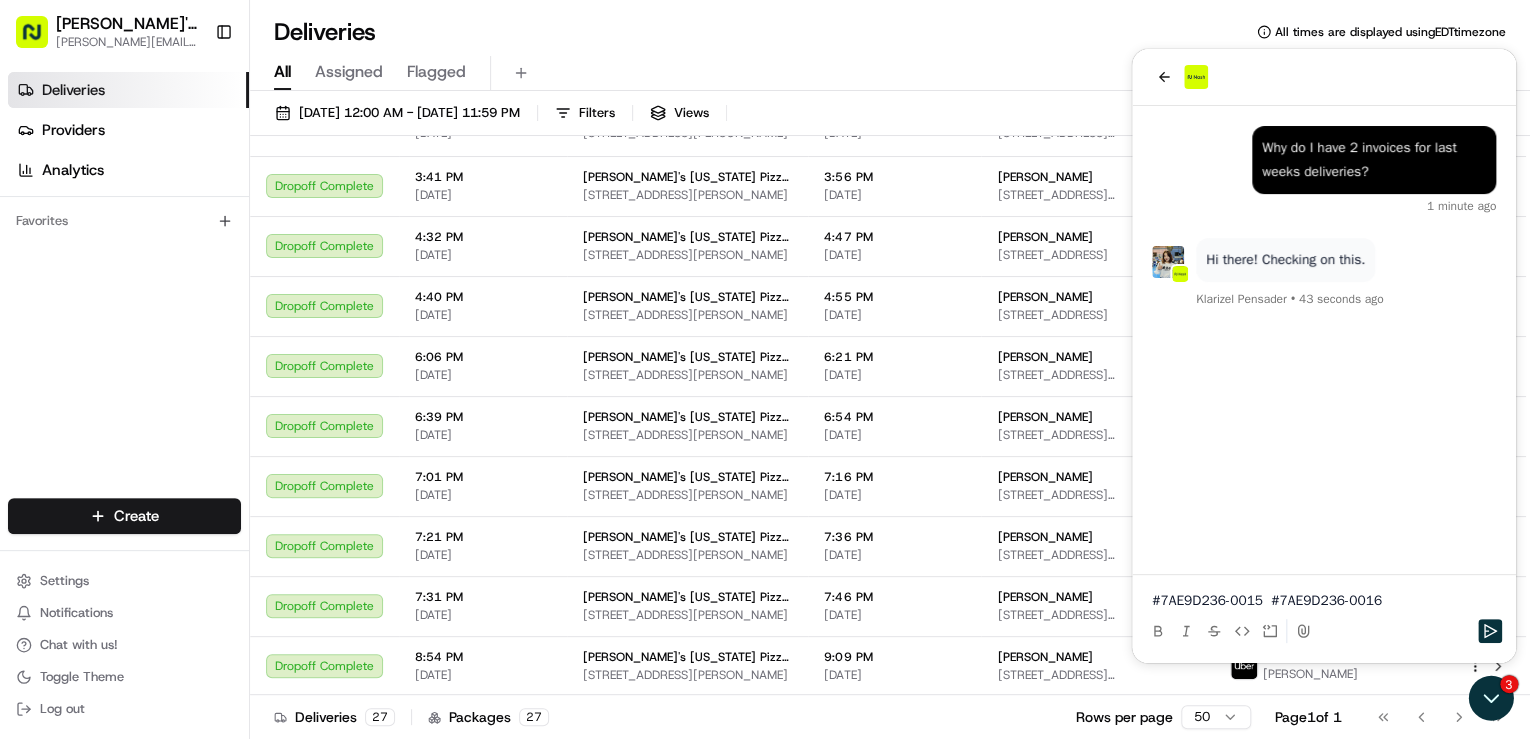 click on "#7AE9D236-0015  #7AE9D236-0016" at bounding box center [1324, 601] 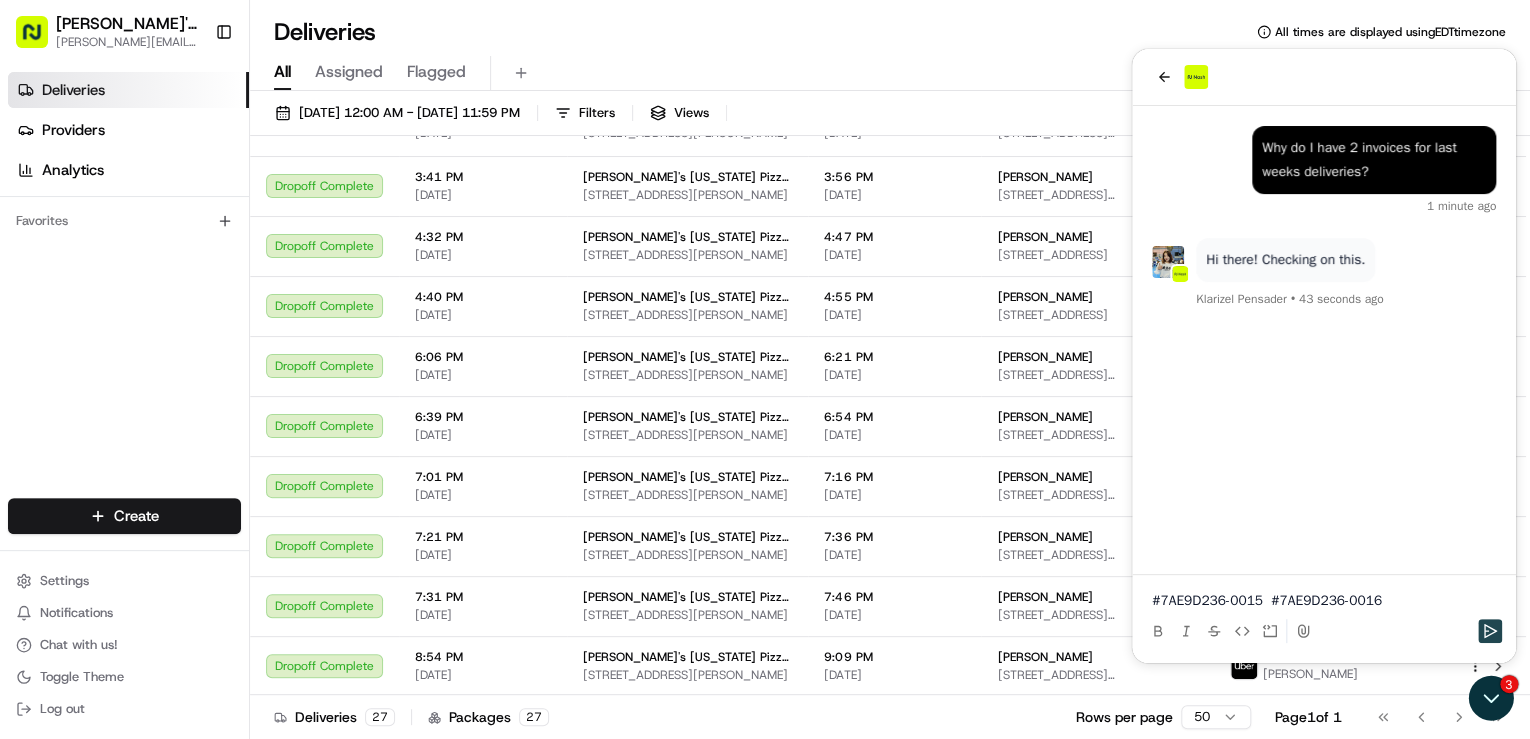 click 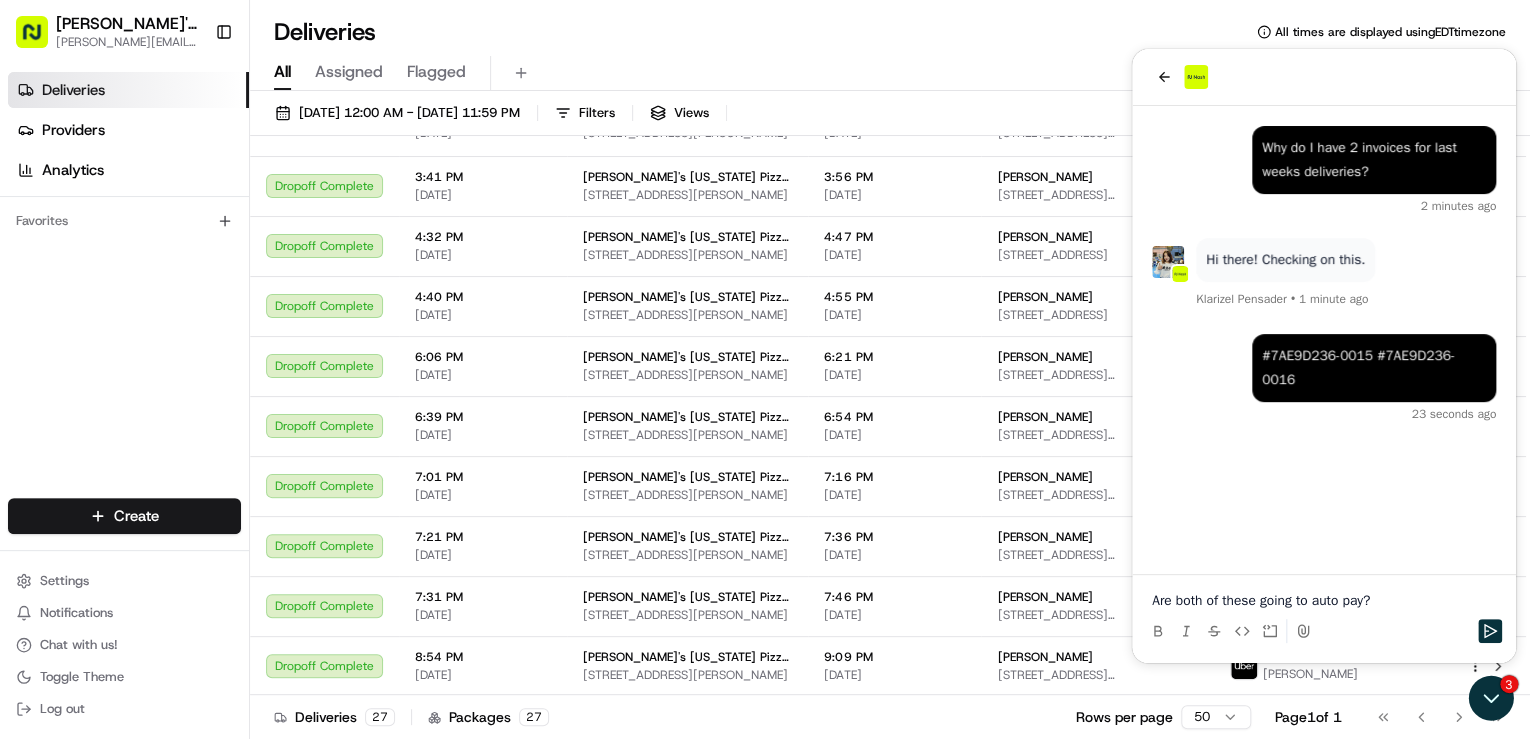 click on "Are both of these going to auto pay?" at bounding box center [1324, 601] 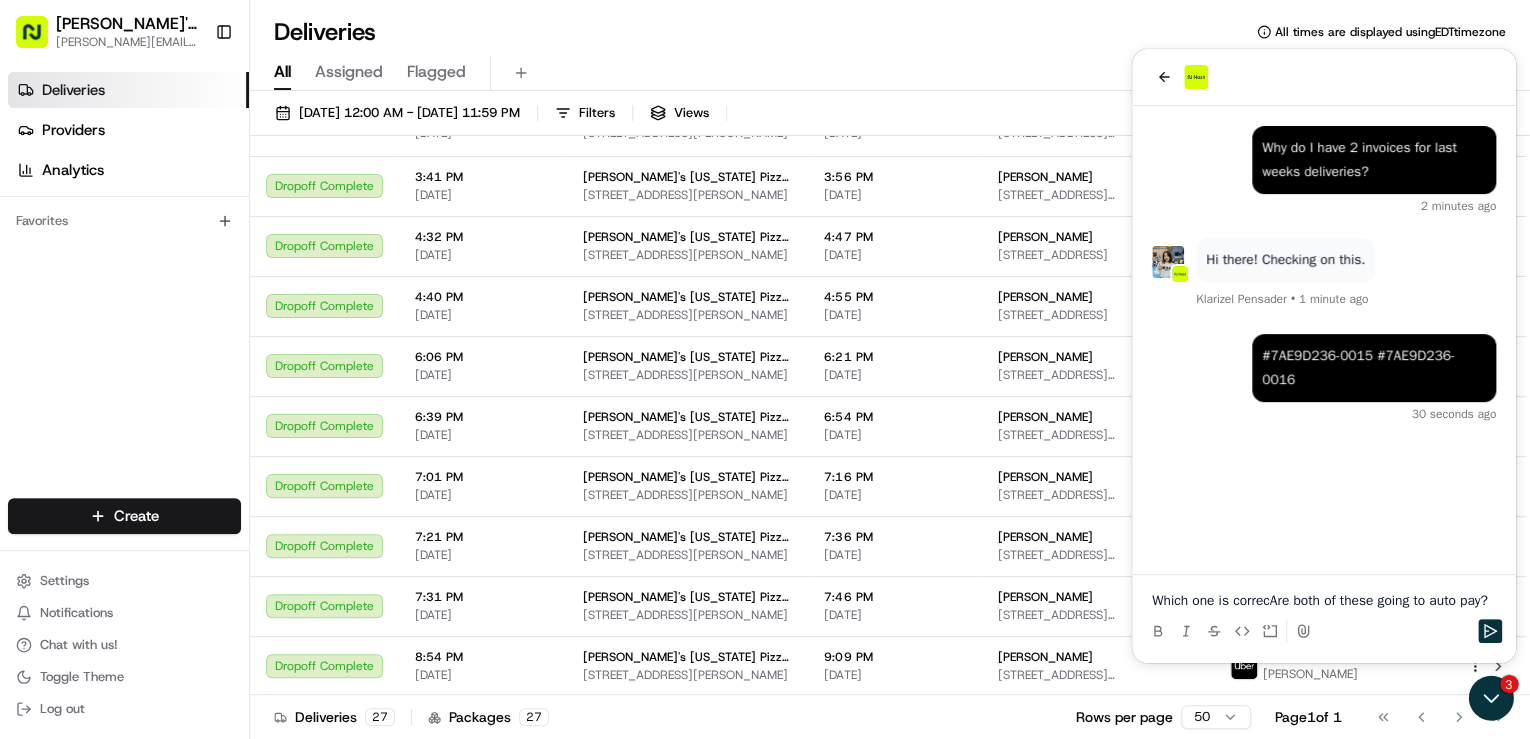scroll, scrollTop: 0, scrollLeft: 0, axis: both 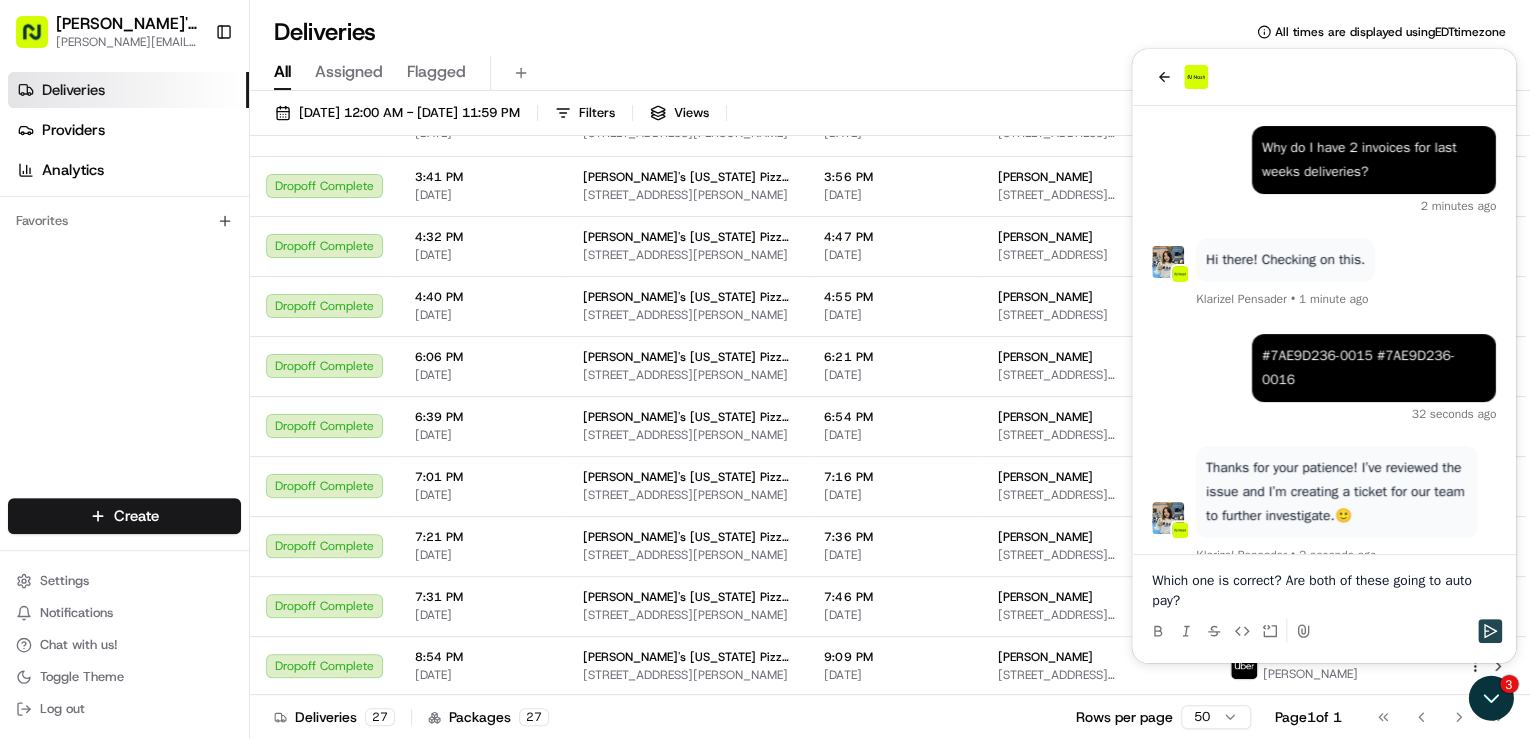 click 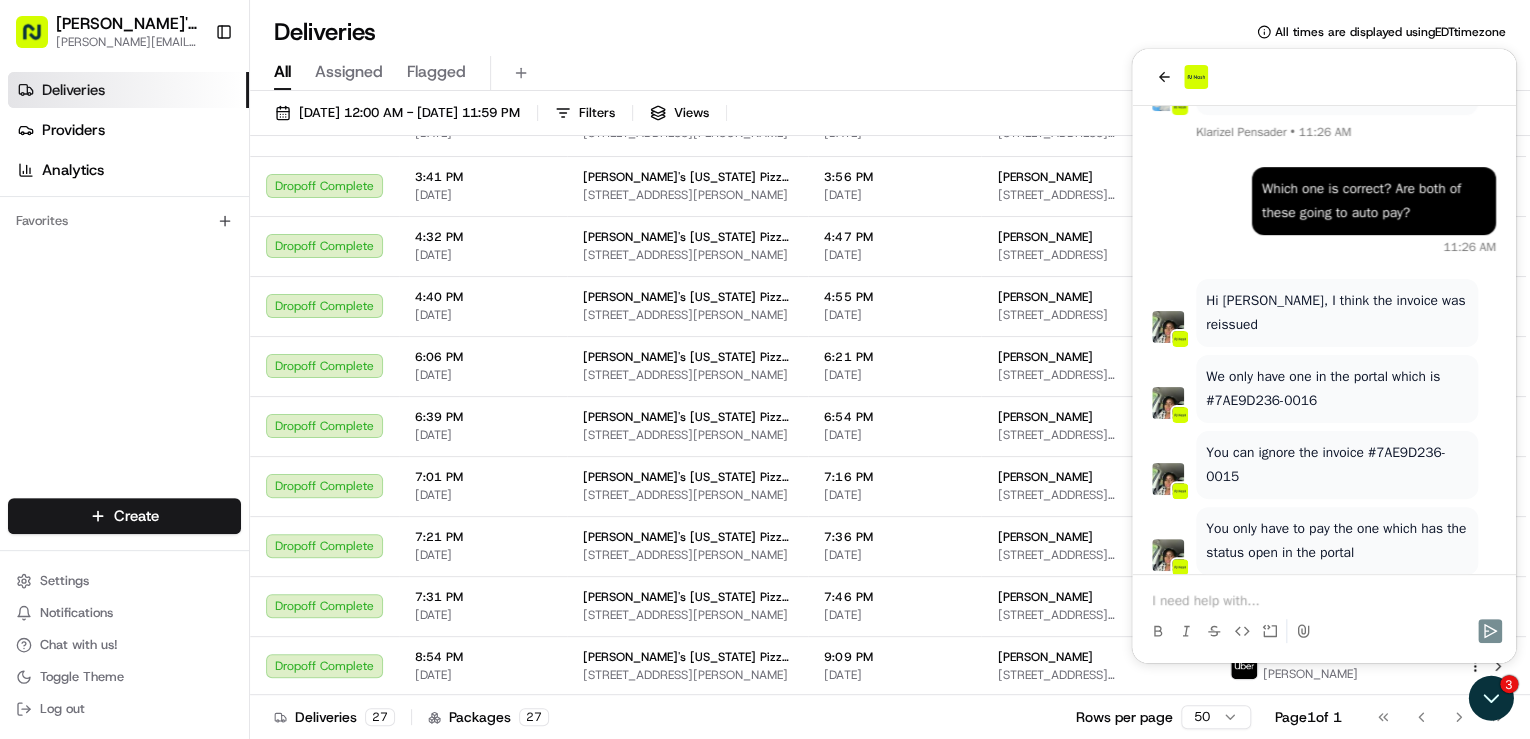 scroll, scrollTop: 499, scrollLeft: 0, axis: vertical 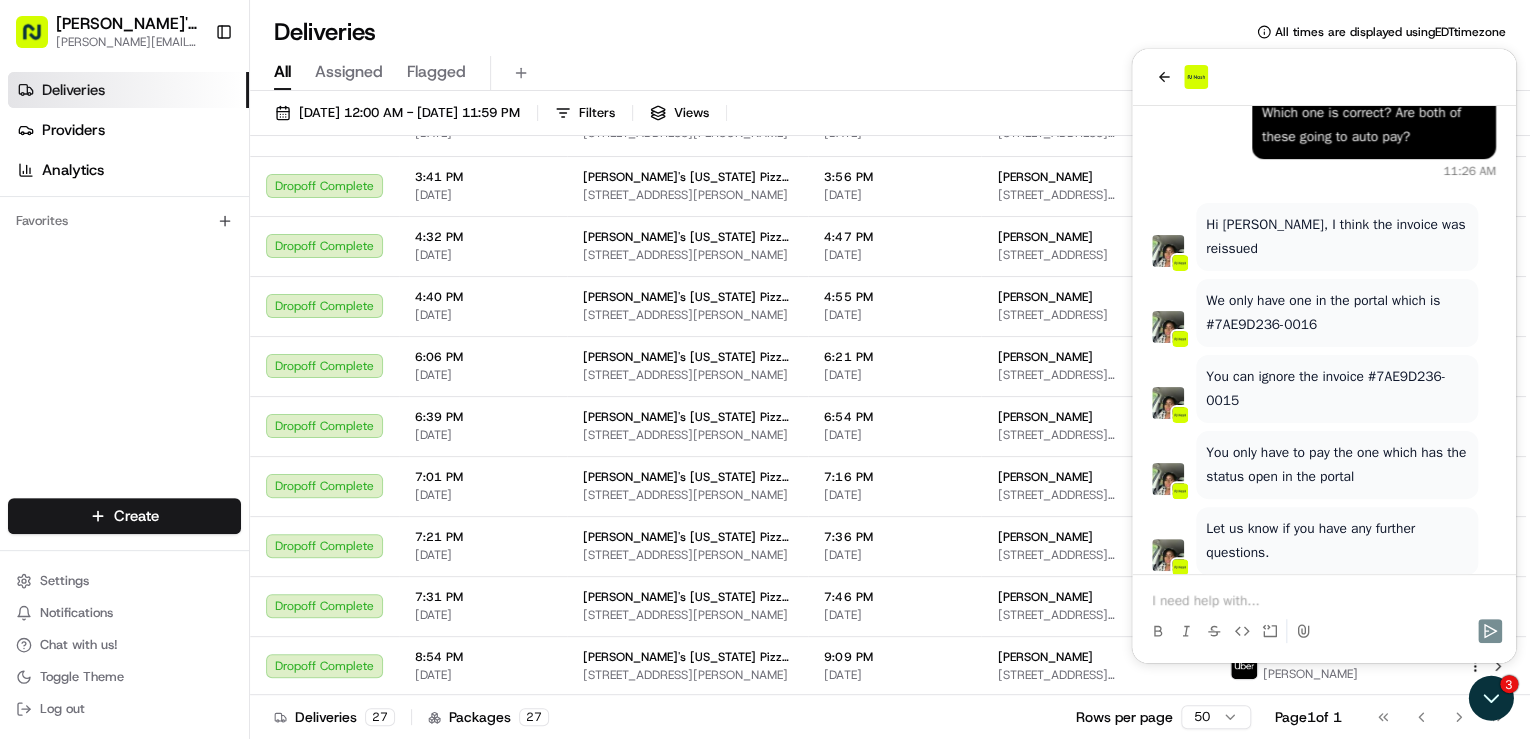 click at bounding box center (1324, 601) 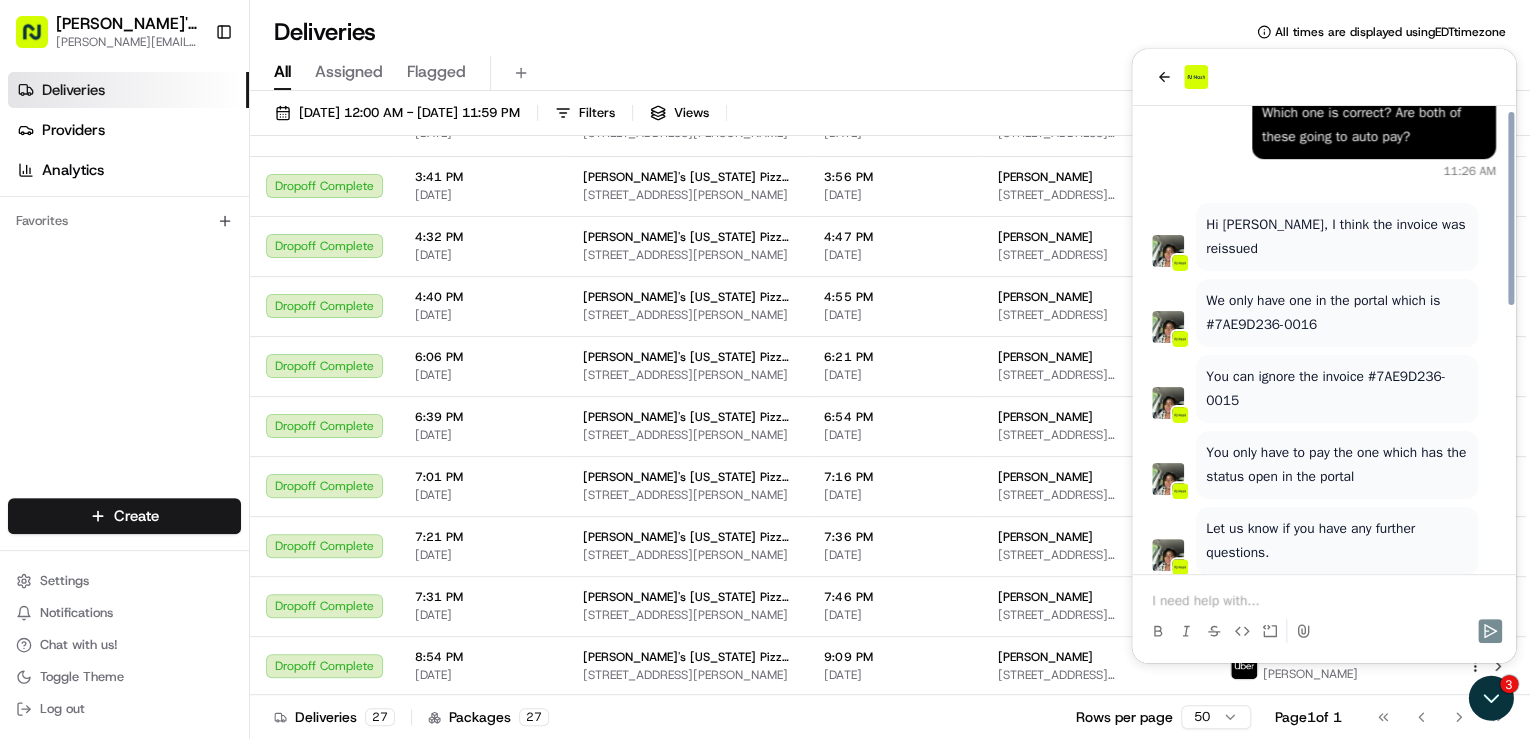 scroll, scrollTop: 635, scrollLeft: 0, axis: vertical 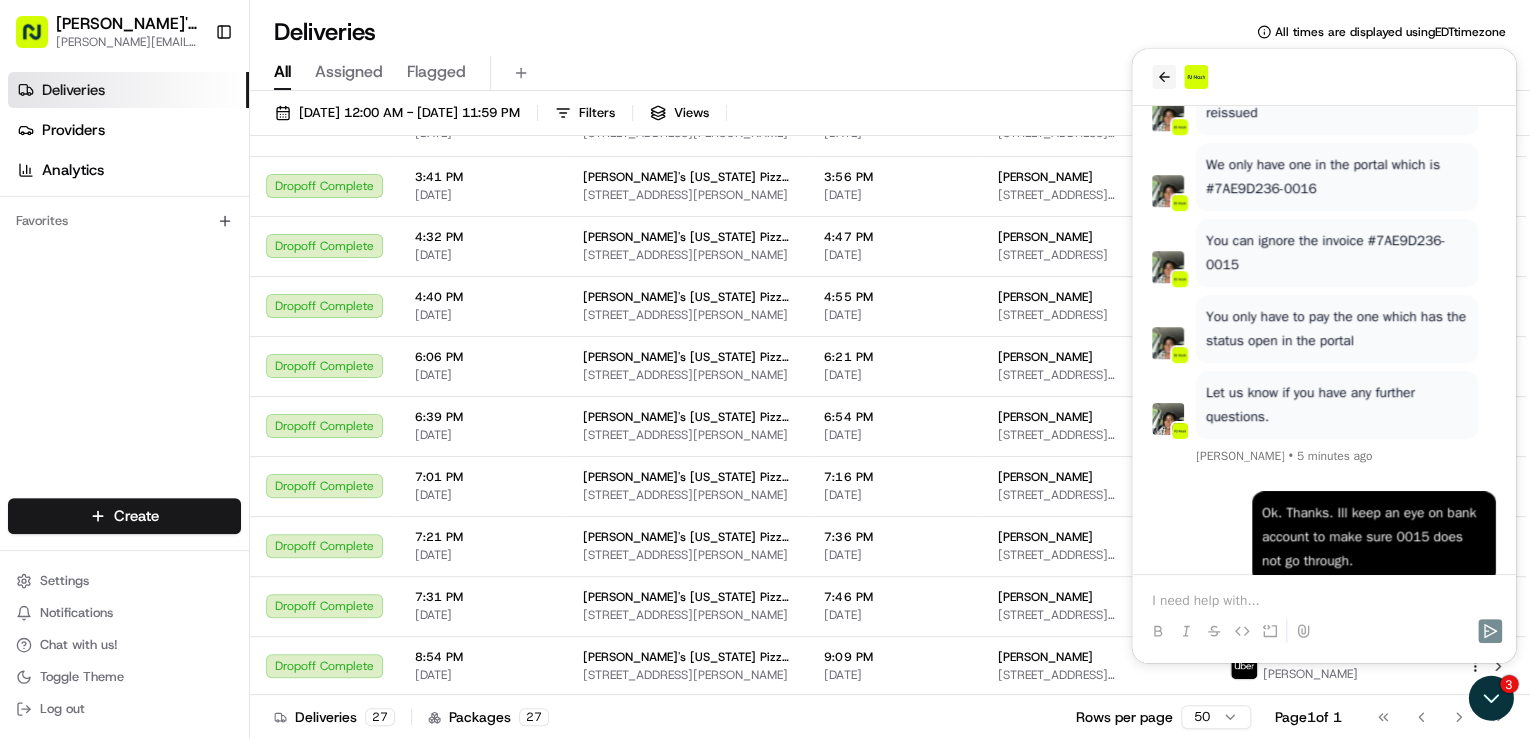 click 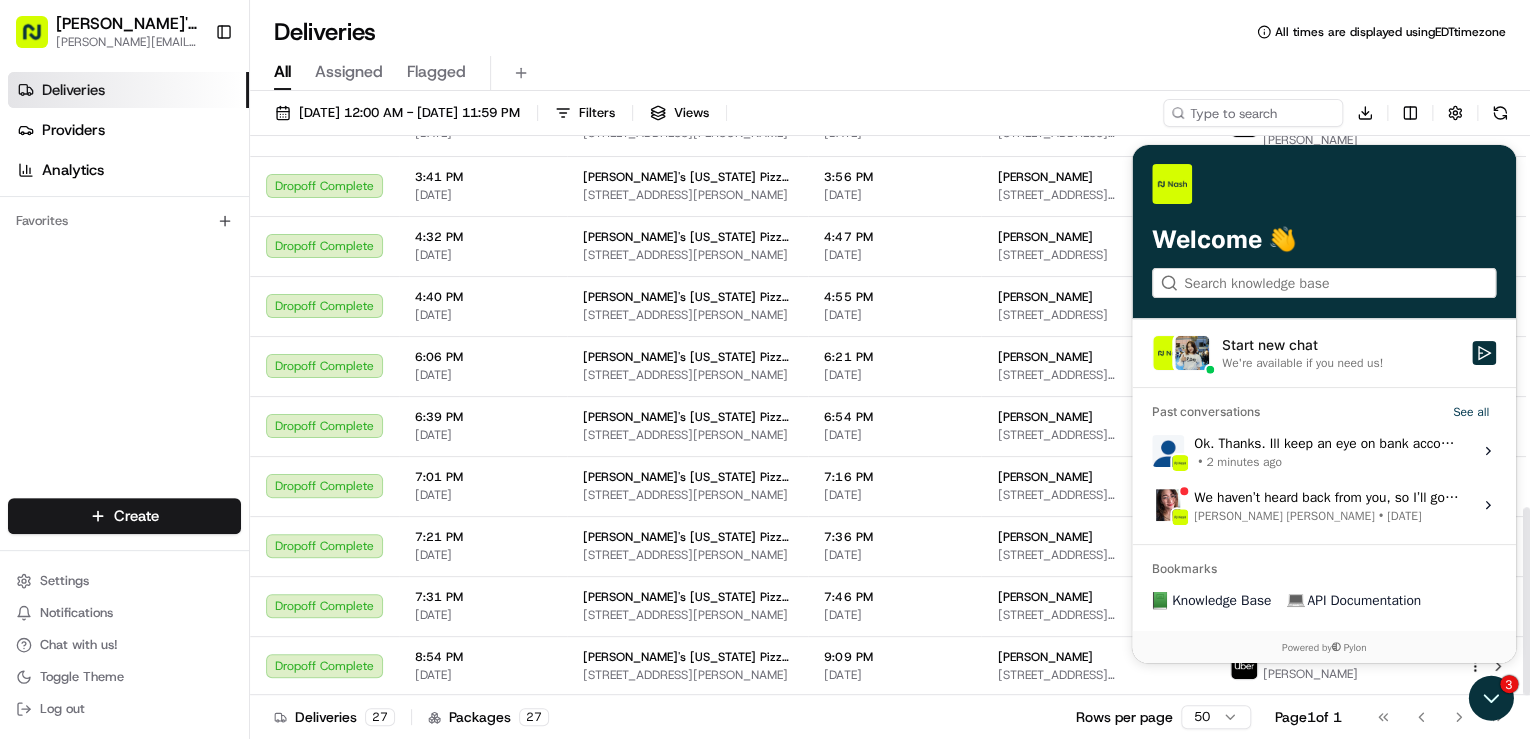 click on "All Assigned Flagged" at bounding box center [890, 69] 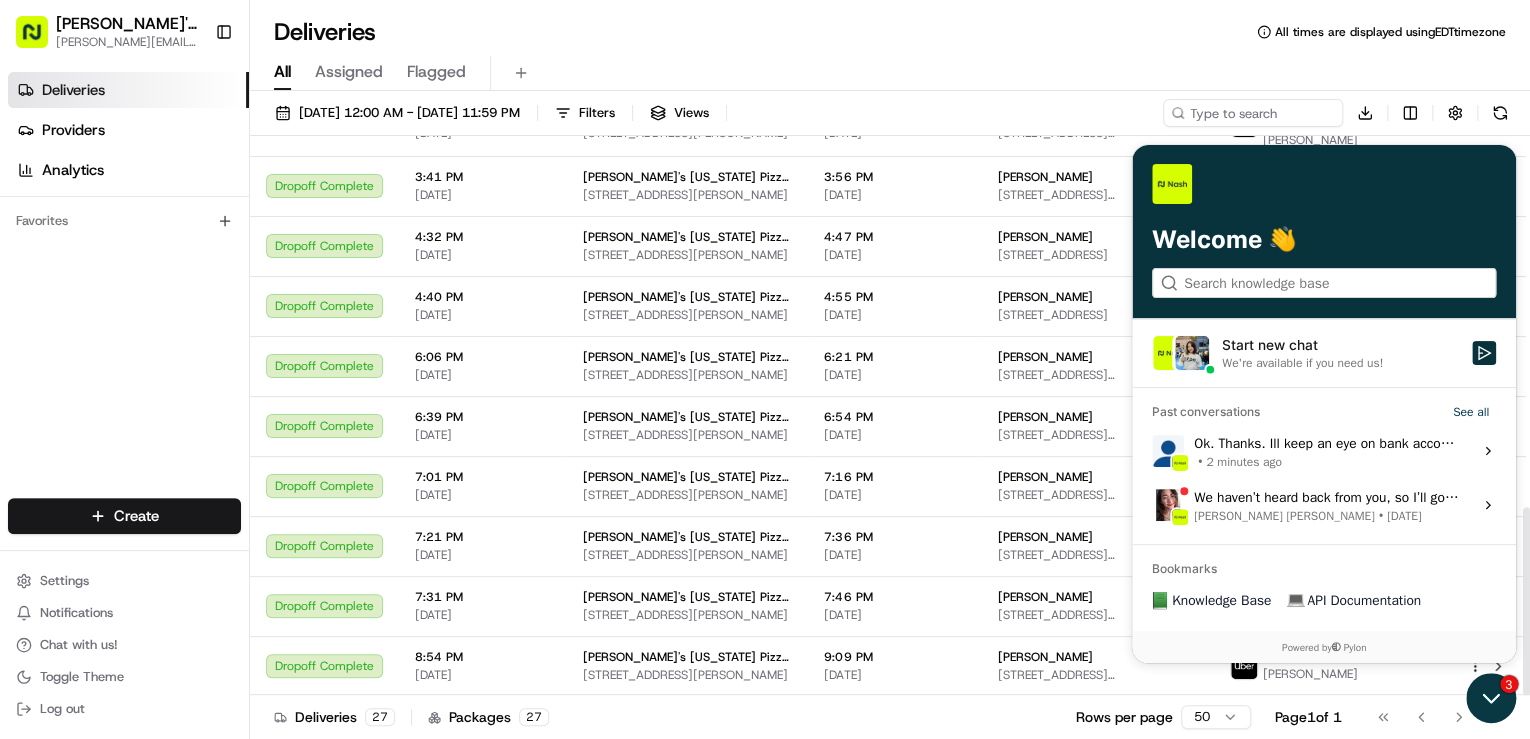 click 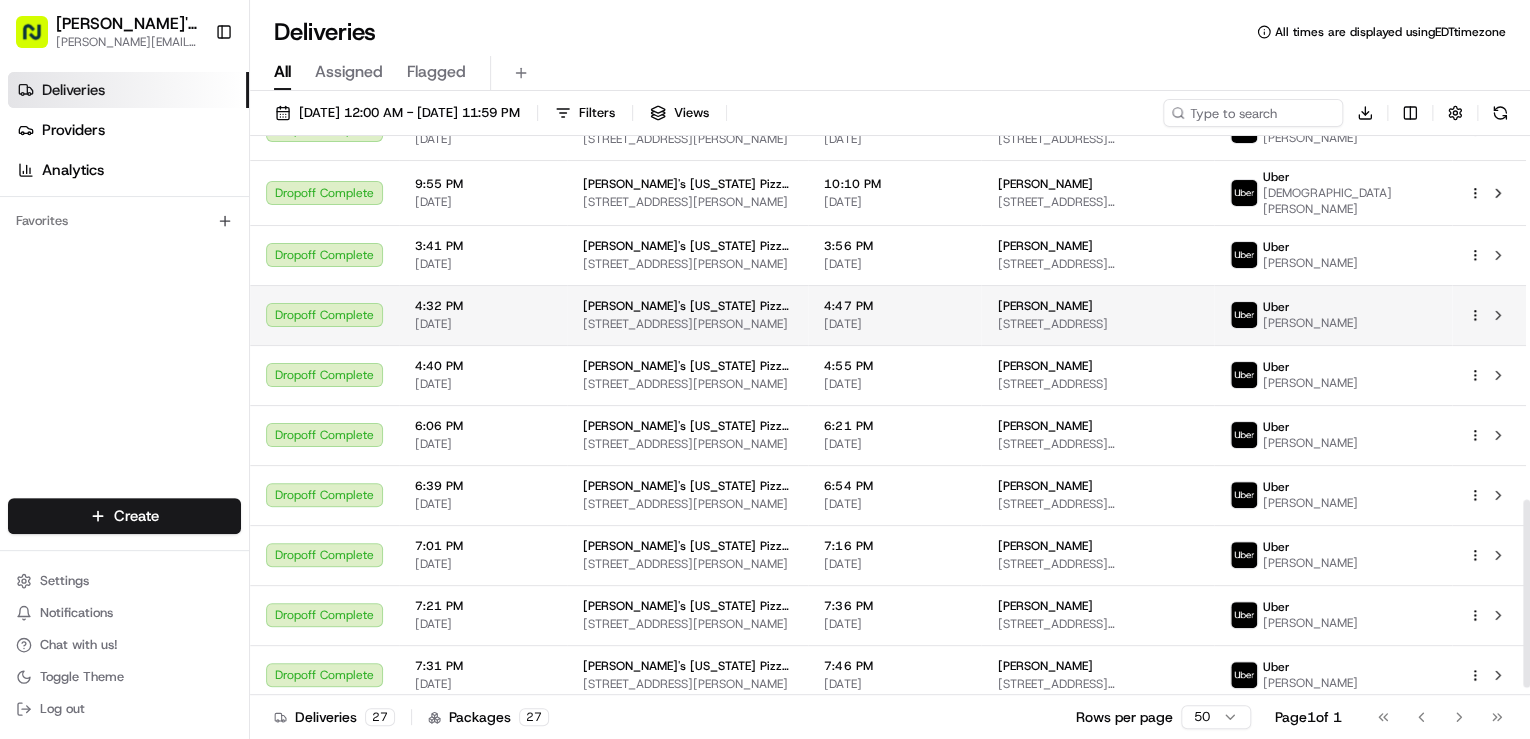 scroll, scrollTop: 1105, scrollLeft: 0, axis: vertical 